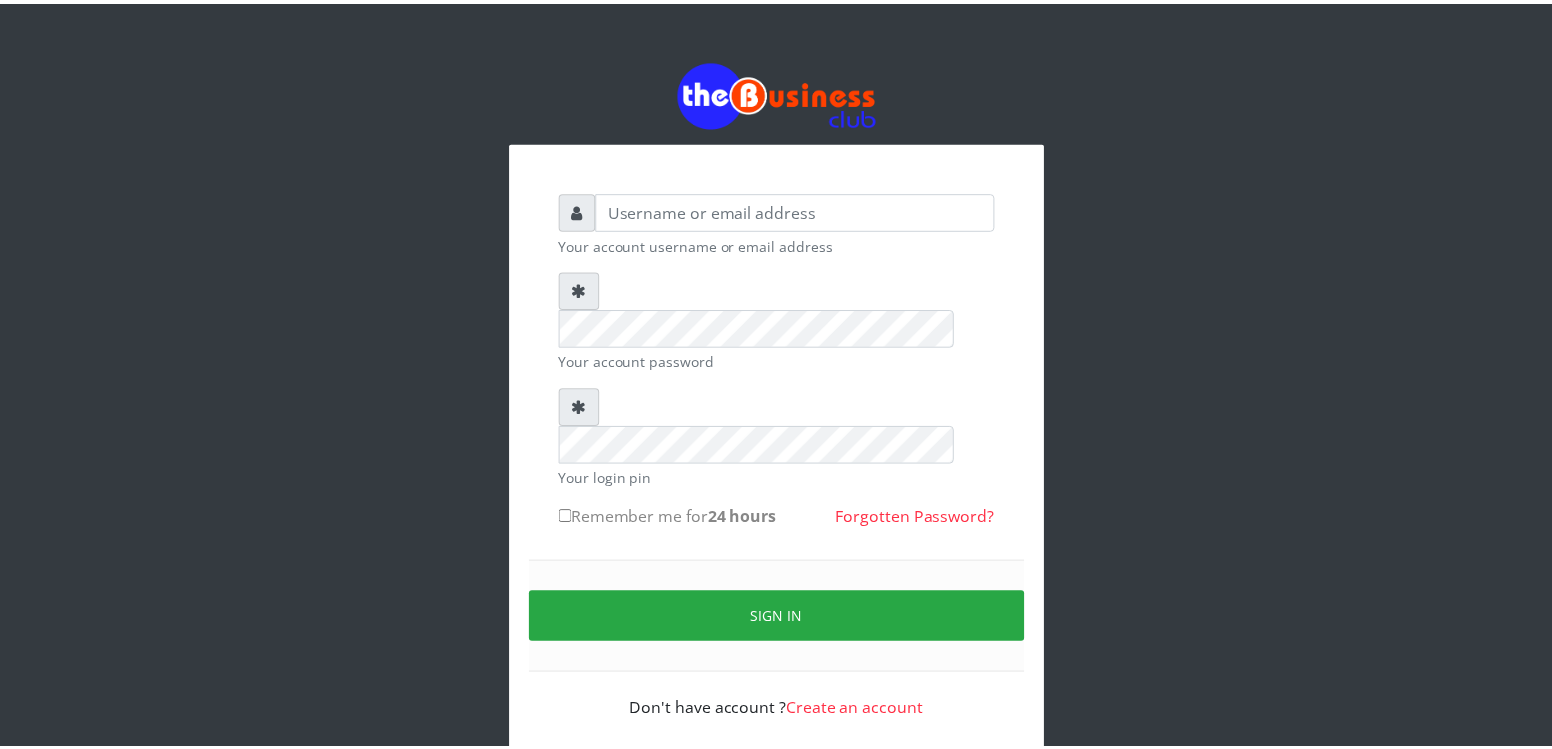 scroll, scrollTop: 0, scrollLeft: 0, axis: both 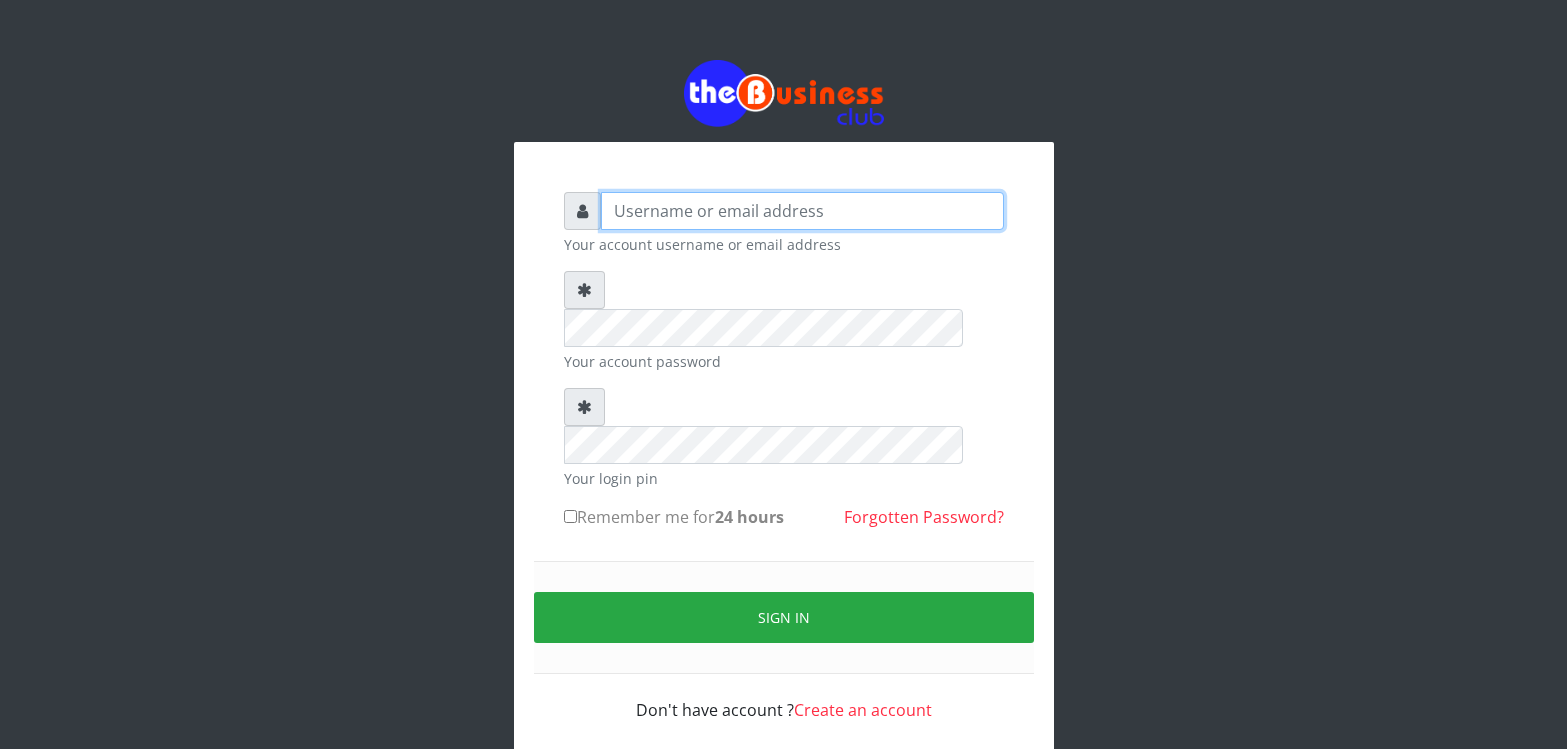 type on "achieversbusineshub@gmail.com" 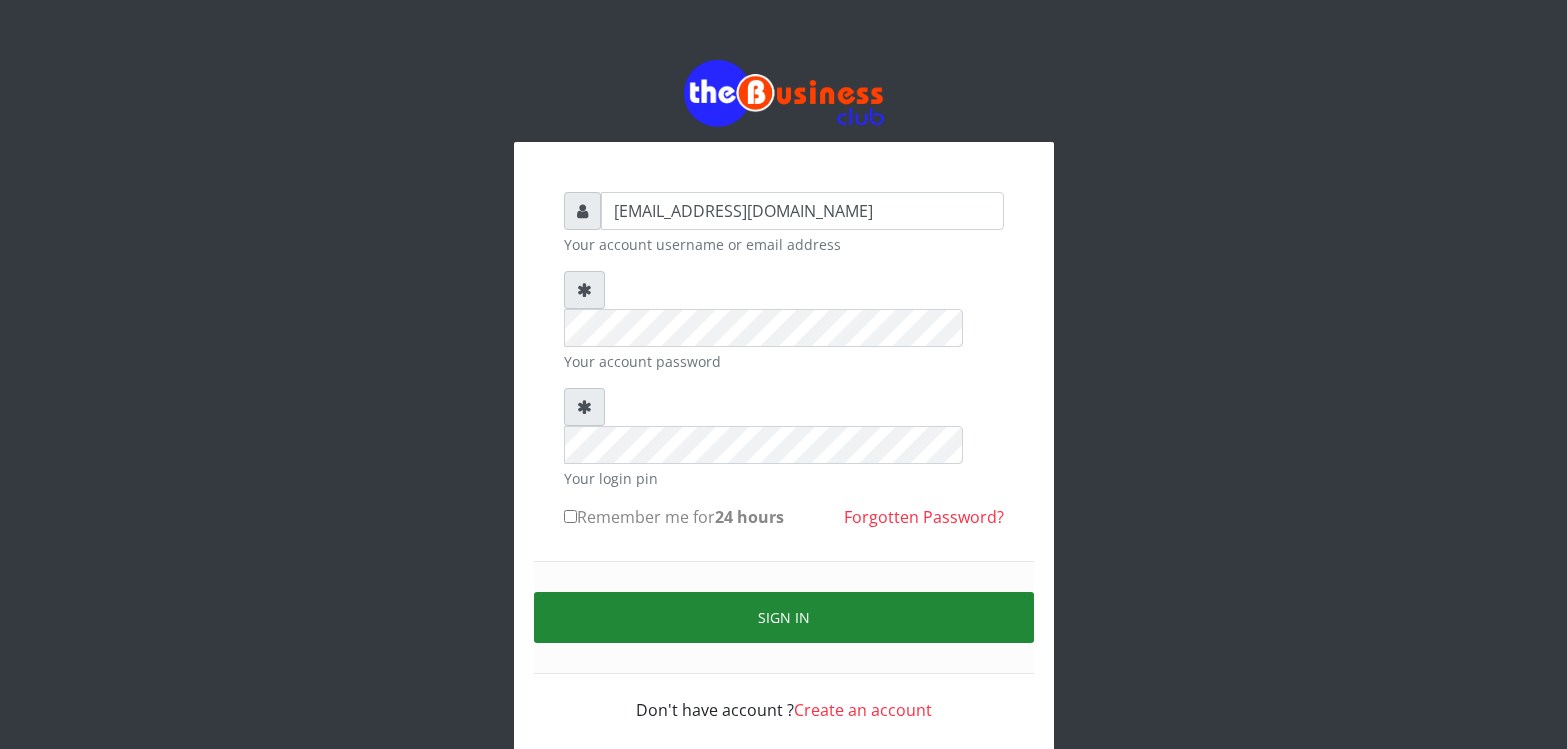 click on "Sign in" at bounding box center [784, 617] 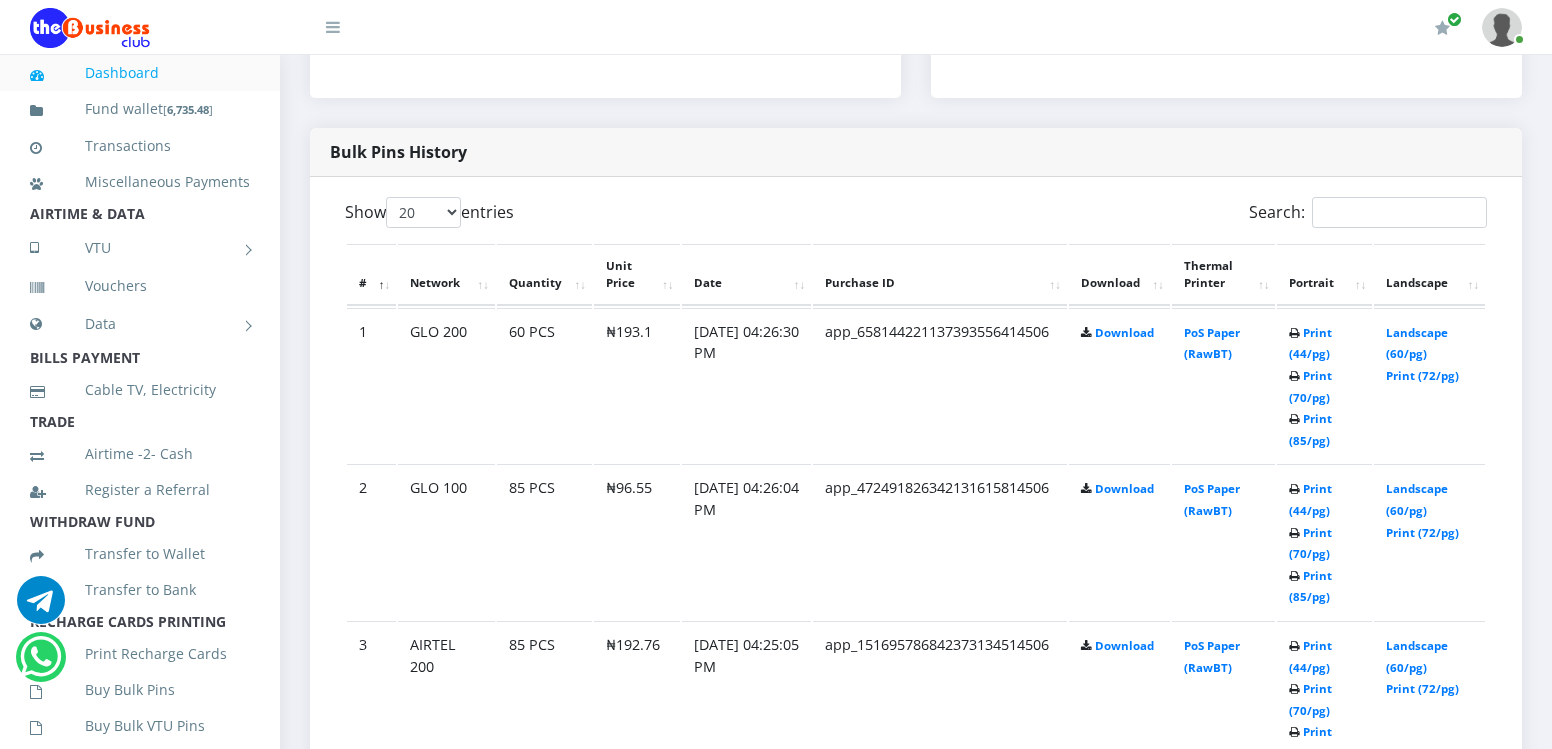 scroll, scrollTop: 1000, scrollLeft: 0, axis: vertical 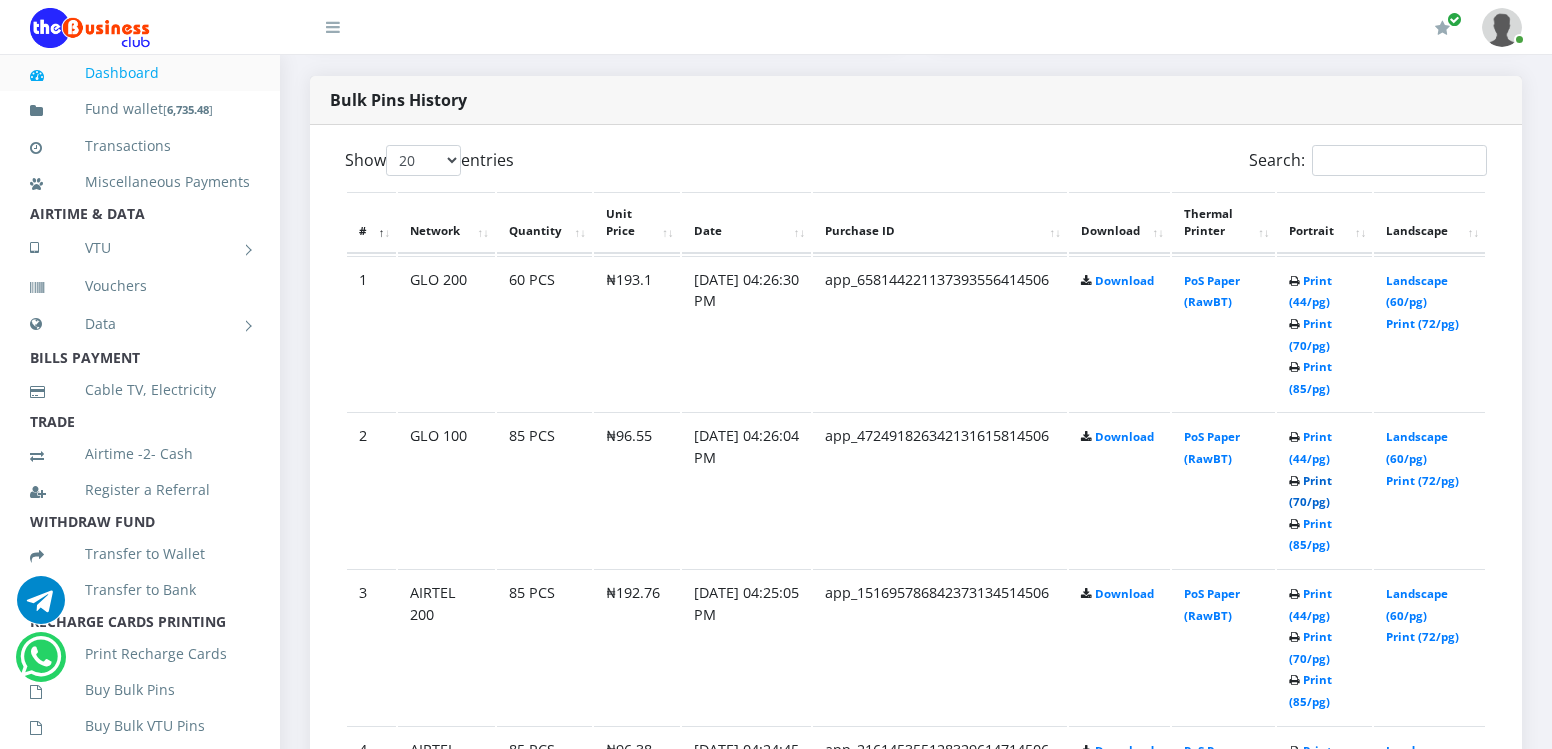 click on "Print (70/pg)" at bounding box center (1310, 491) 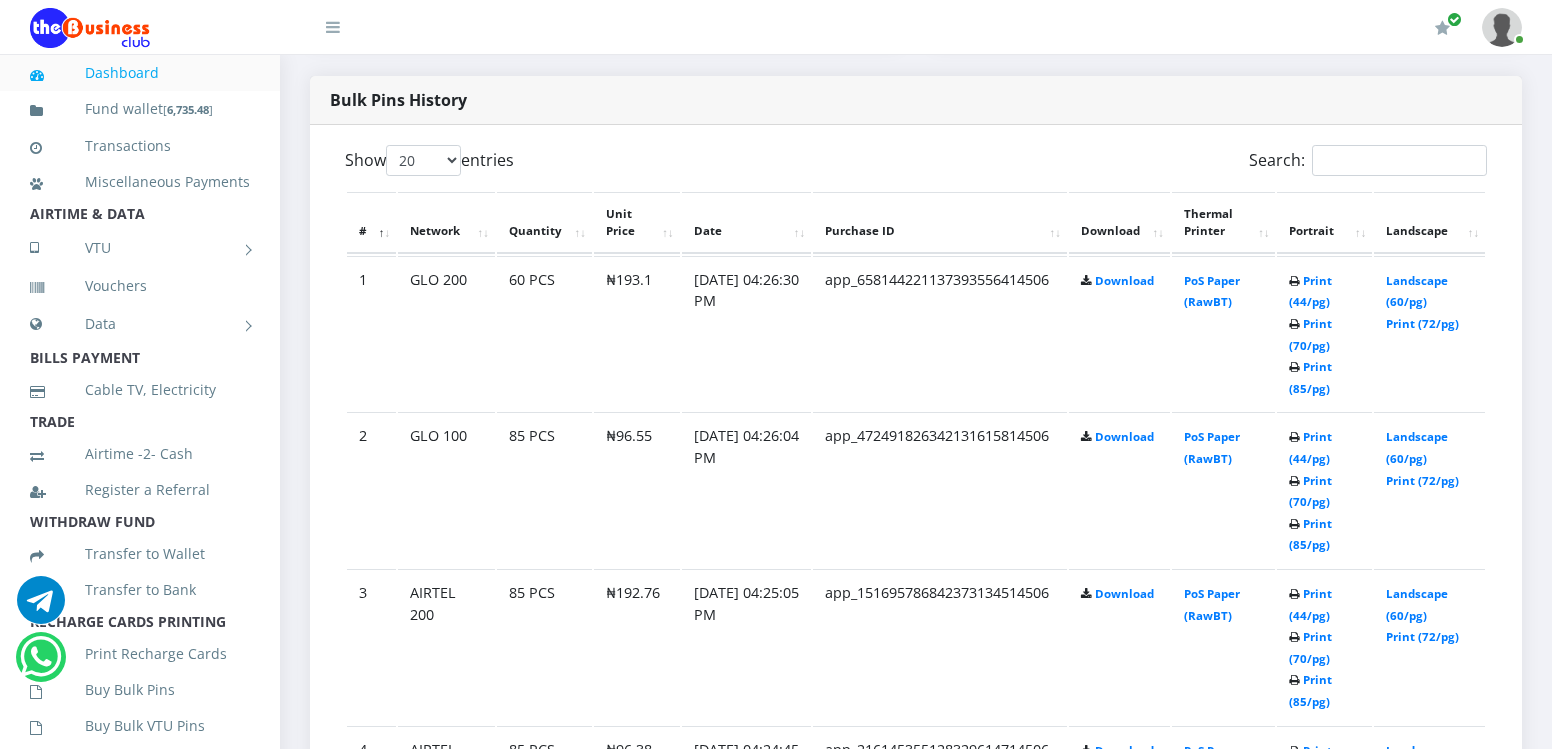scroll, scrollTop: 0, scrollLeft: 0, axis: both 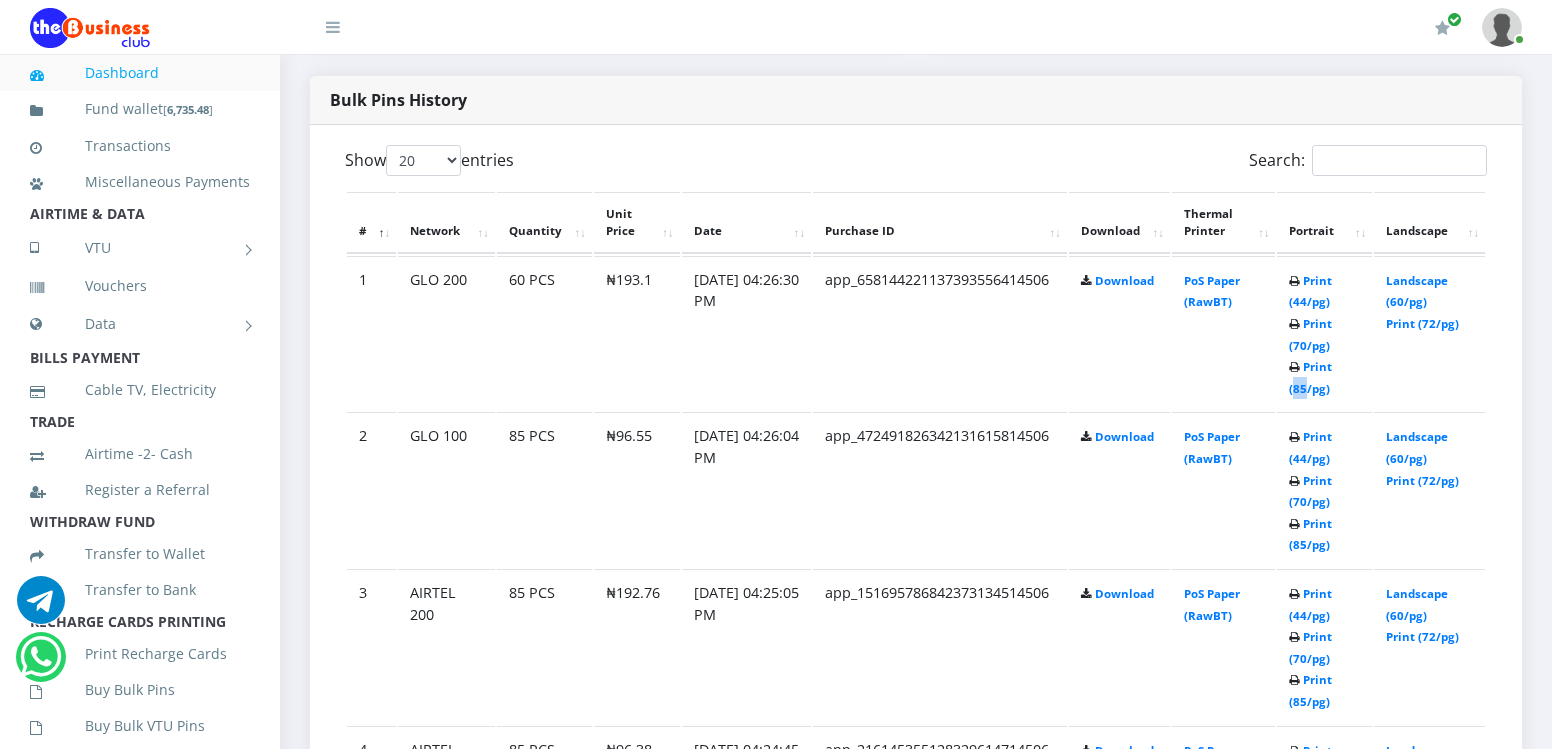 click on "Print (44/pg)   Print (70/pg)   Print (85/pg)" at bounding box center (1324, 333) 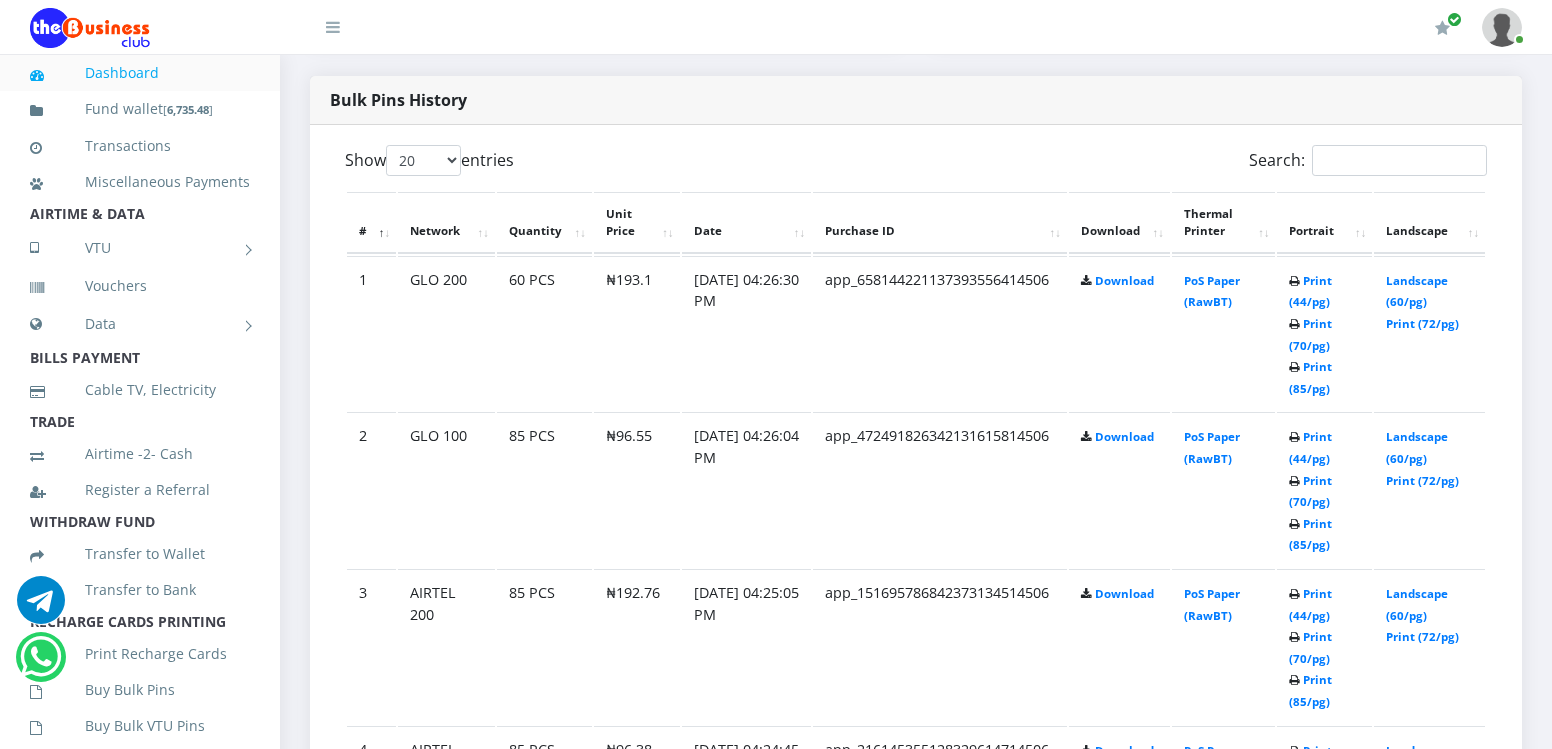 click on "PoS Paper (RawBT)" at bounding box center [1224, 333] 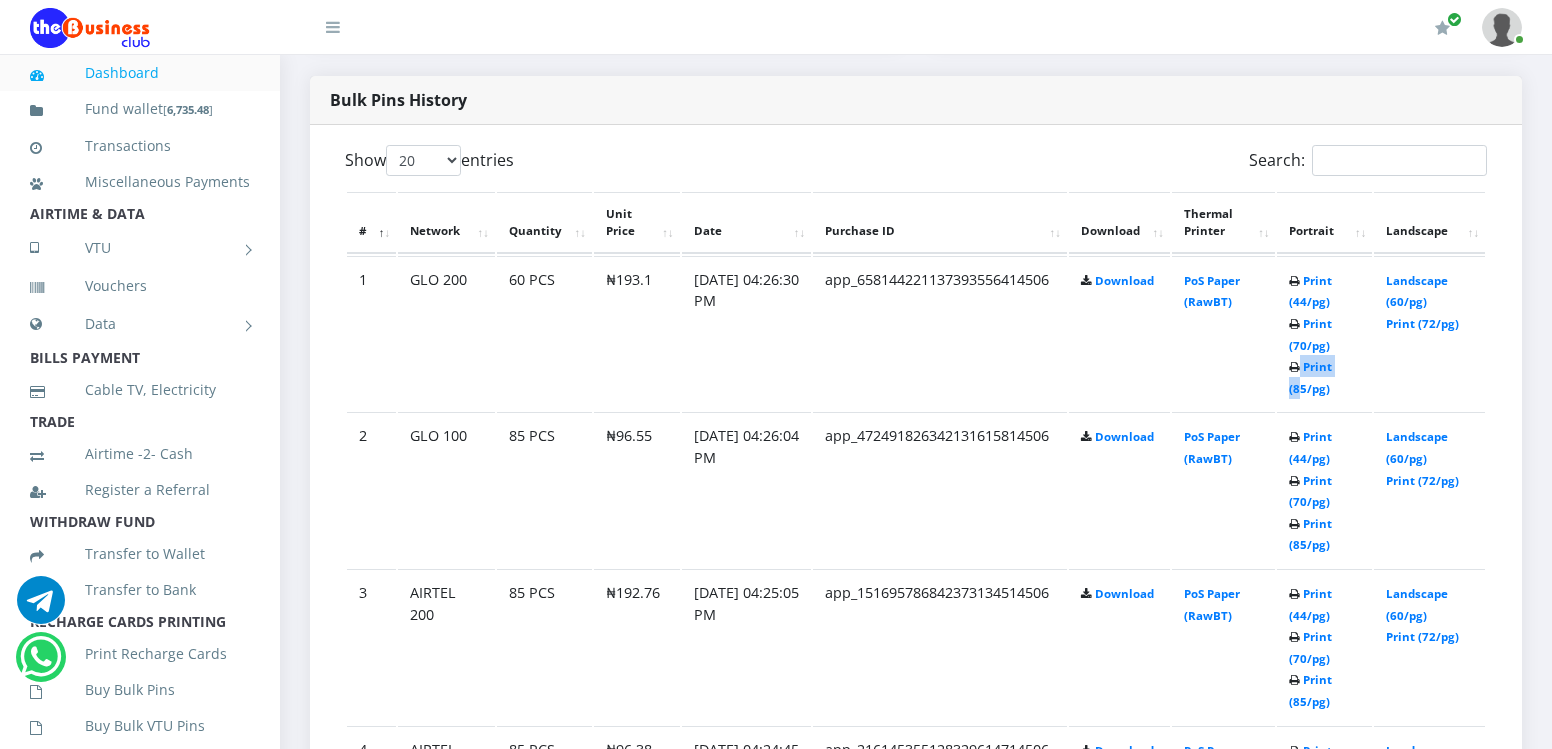 click on "Print (44/pg)   Print (70/pg)   Print (85/pg)" at bounding box center (1324, 333) 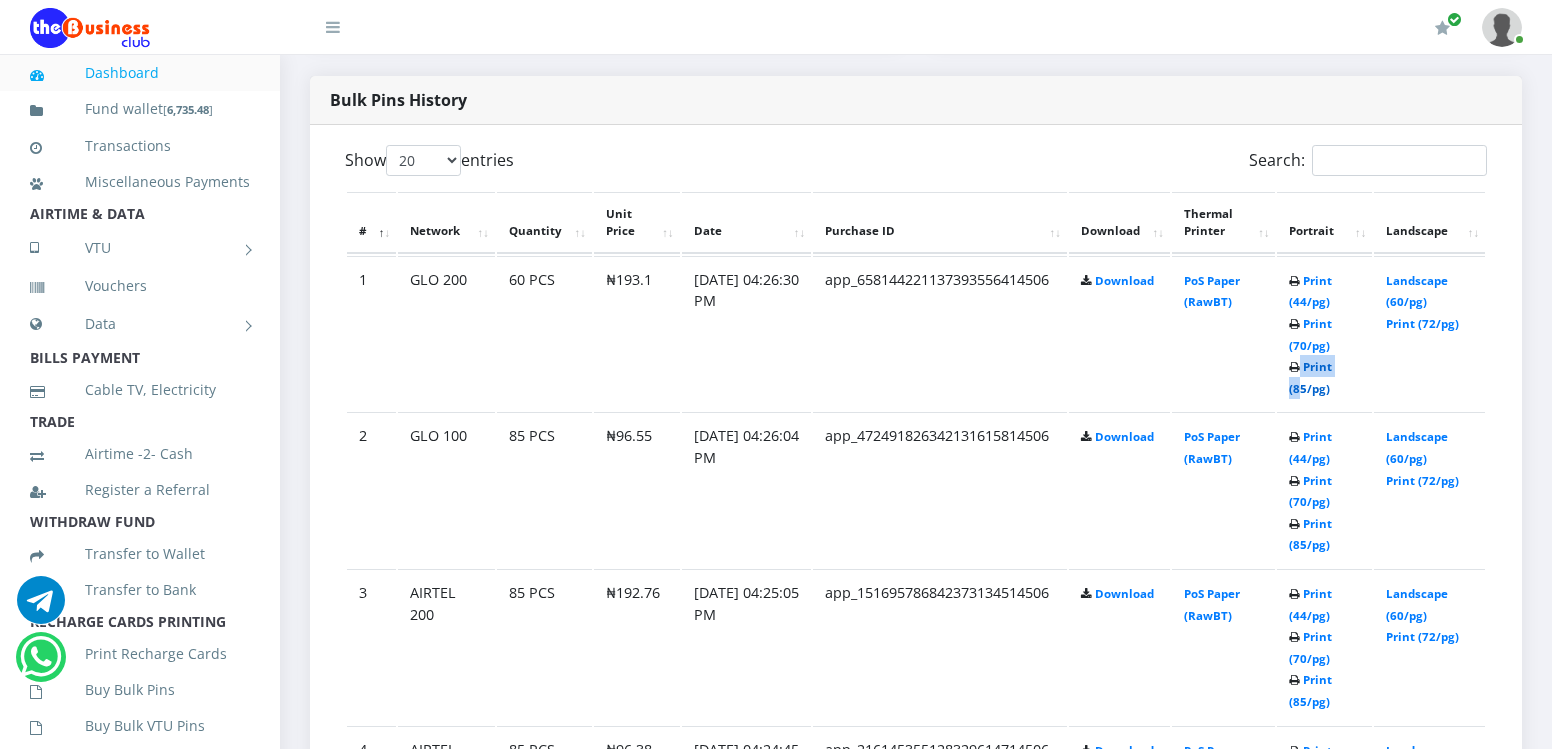 click on "Print (85/pg)" at bounding box center (1310, 377) 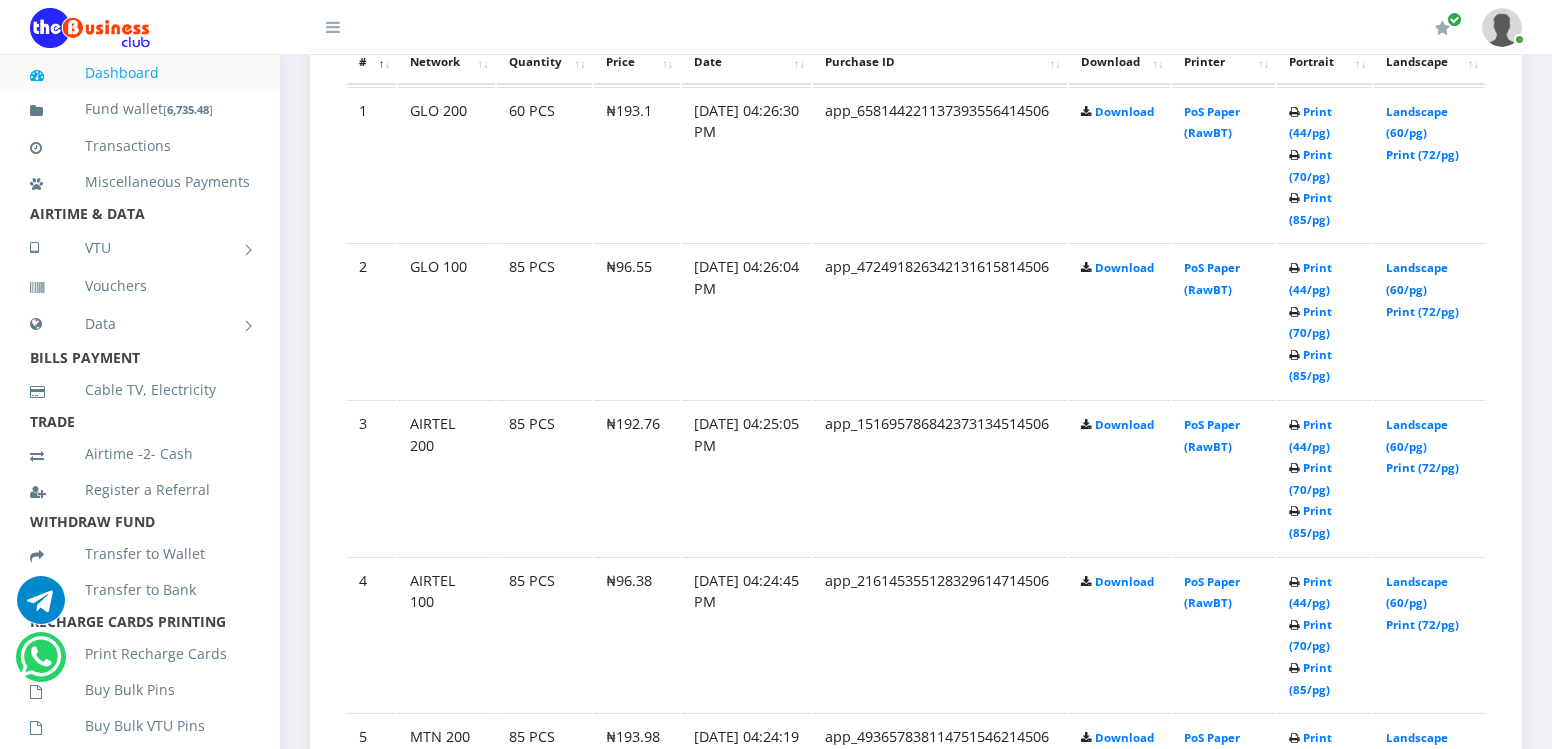 scroll, scrollTop: 1200, scrollLeft: 0, axis: vertical 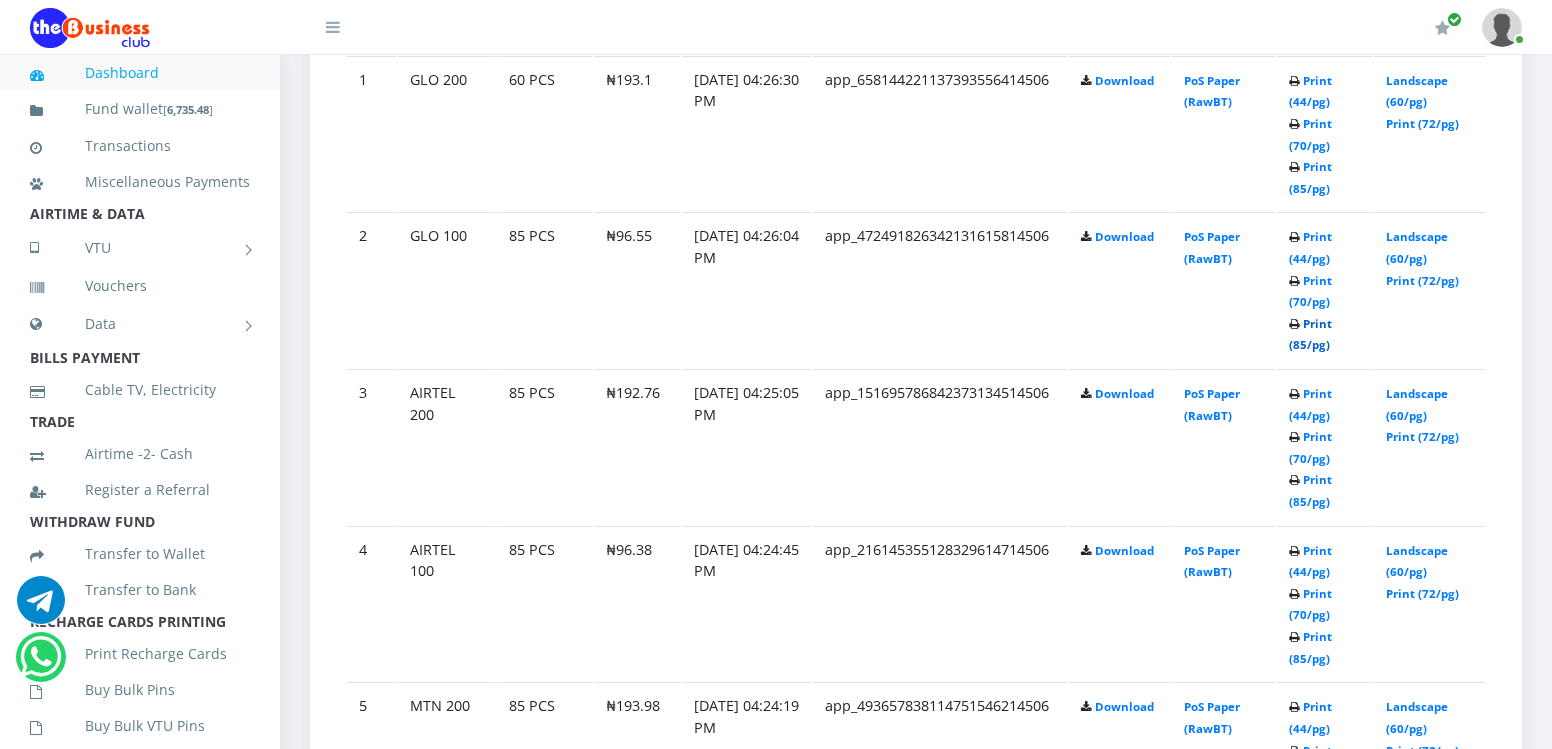 click on "Print (85/pg)" at bounding box center [1310, 334] 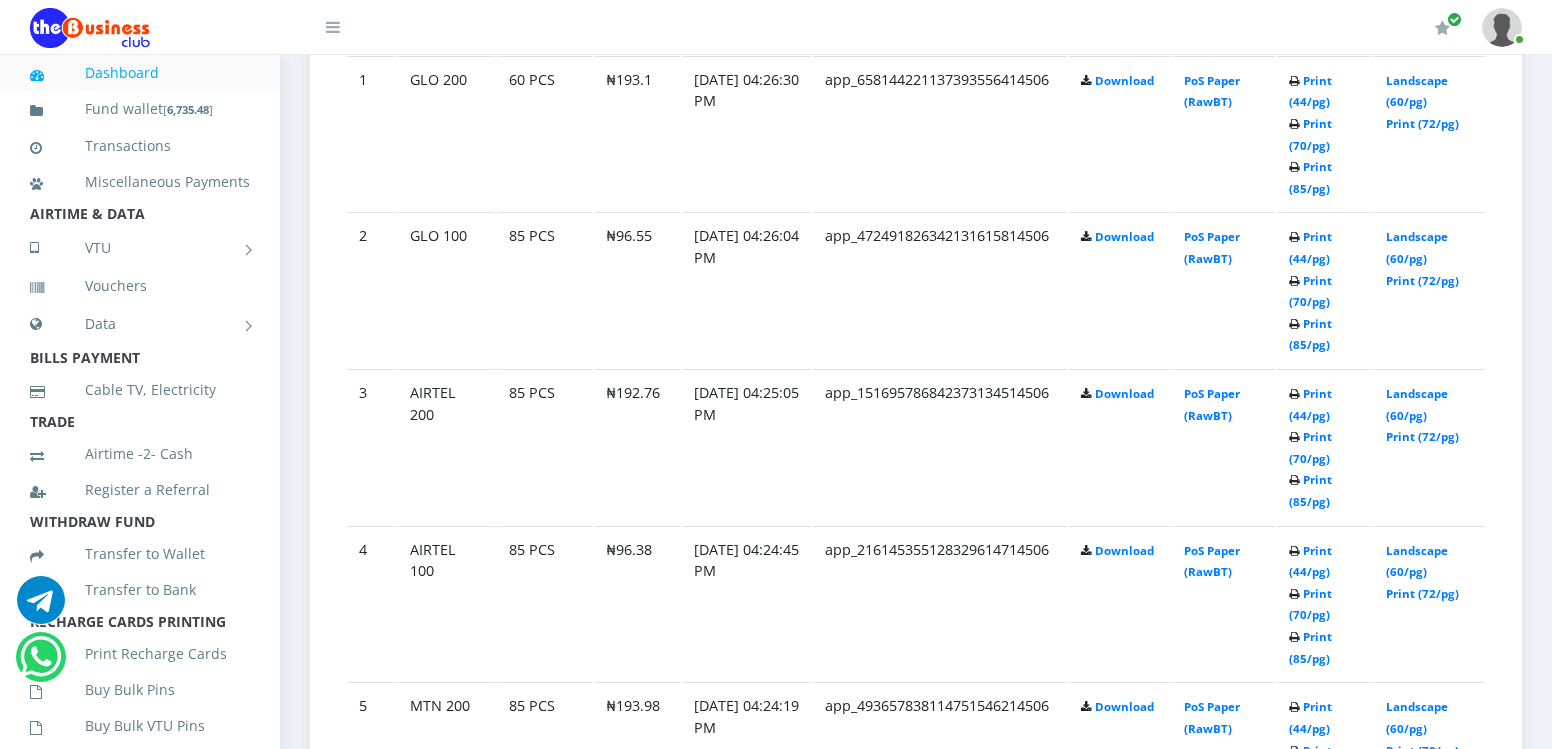 scroll, scrollTop: 0, scrollLeft: 0, axis: both 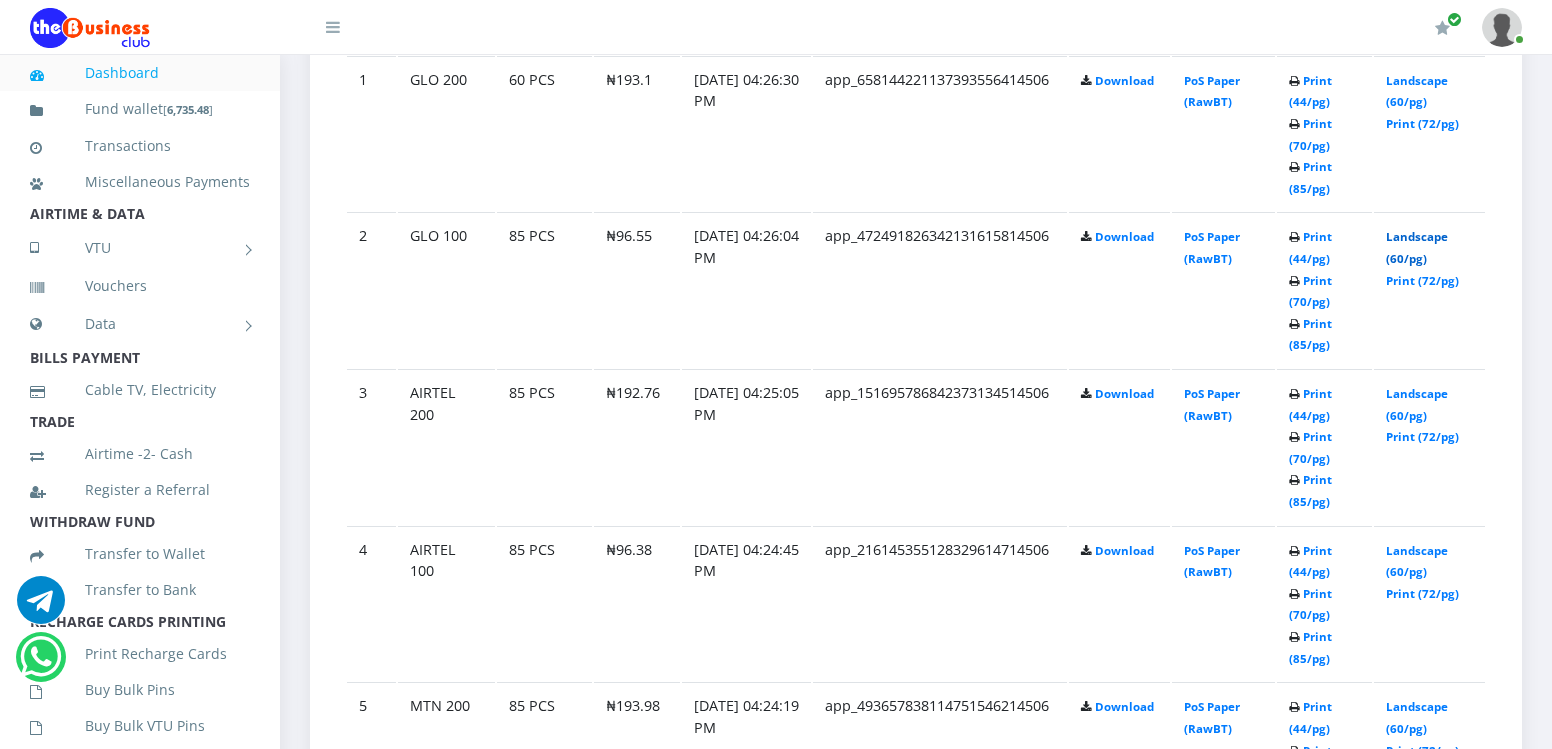 click on "Landscape (60/pg)" at bounding box center (1417, 247) 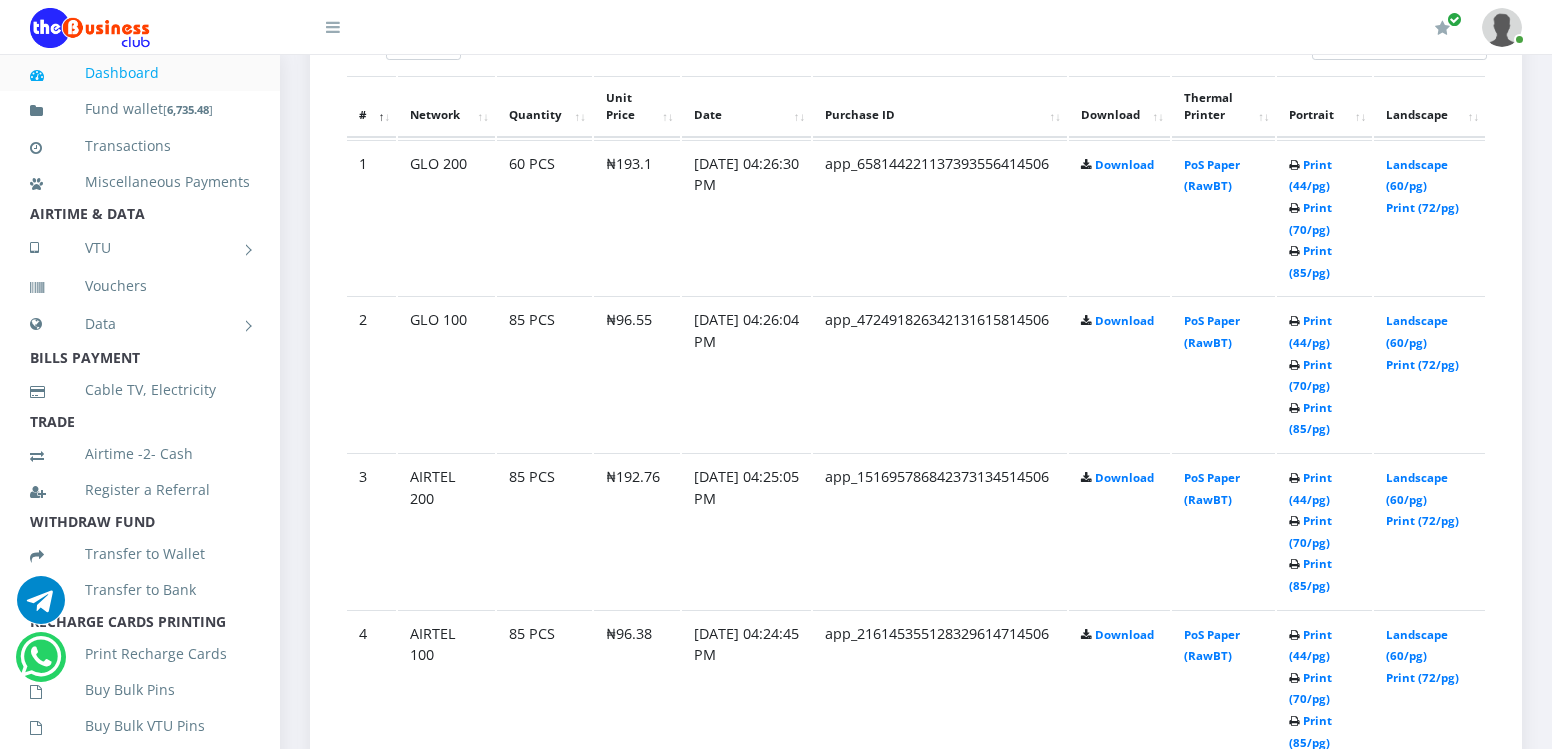 scroll, scrollTop: 1200, scrollLeft: 0, axis: vertical 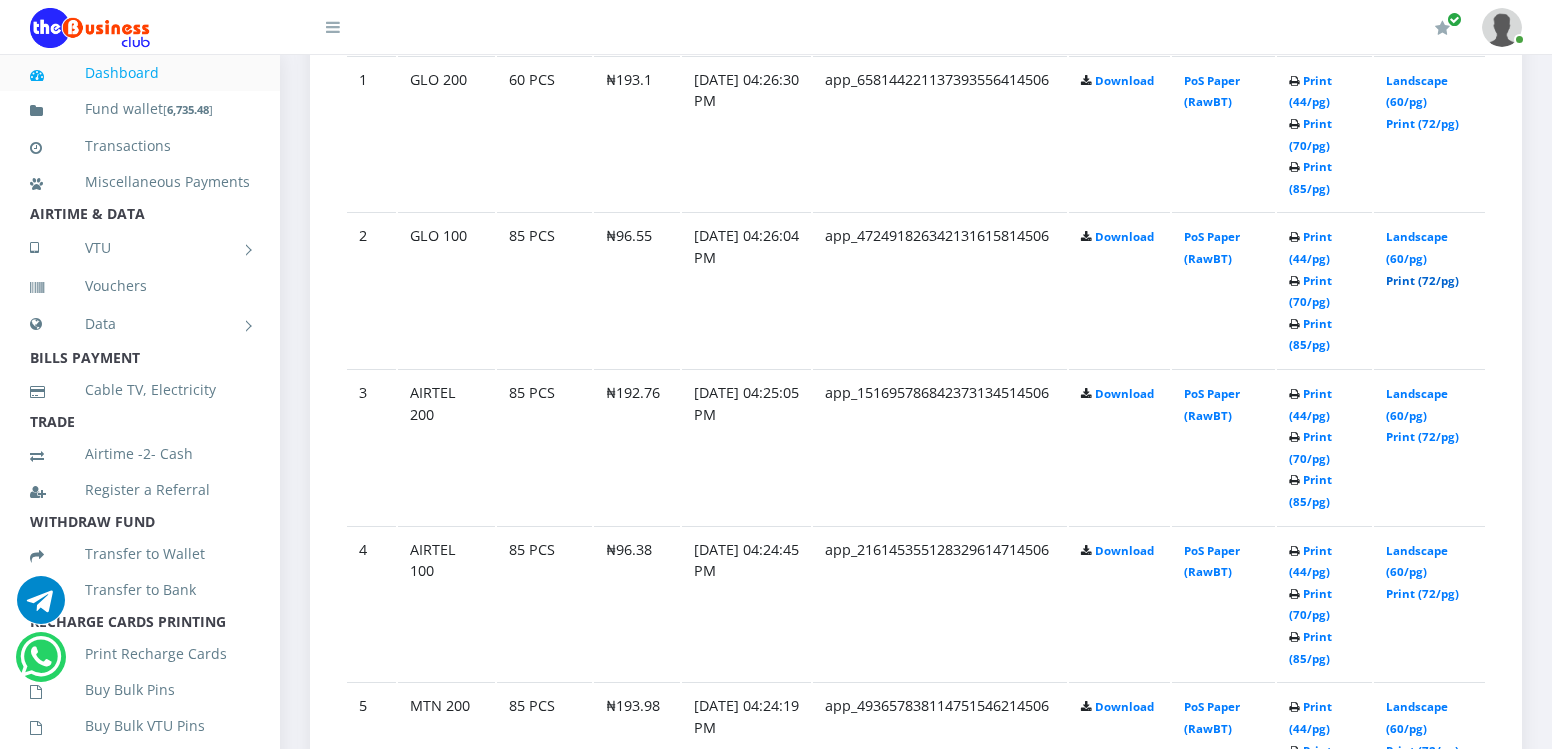 click on "Print (72/pg)" at bounding box center [1422, 280] 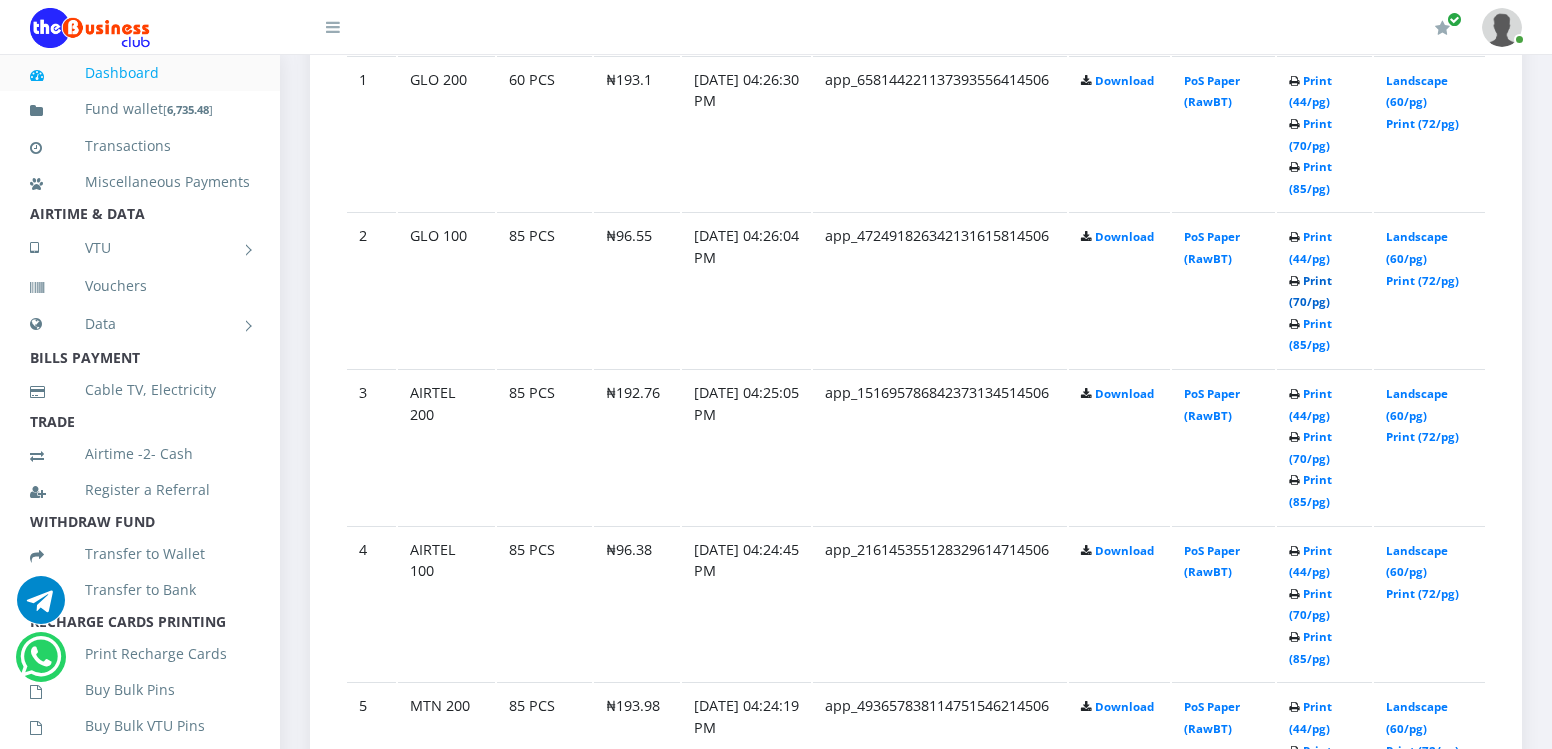 click on "Print (70/pg)" at bounding box center [1310, 291] 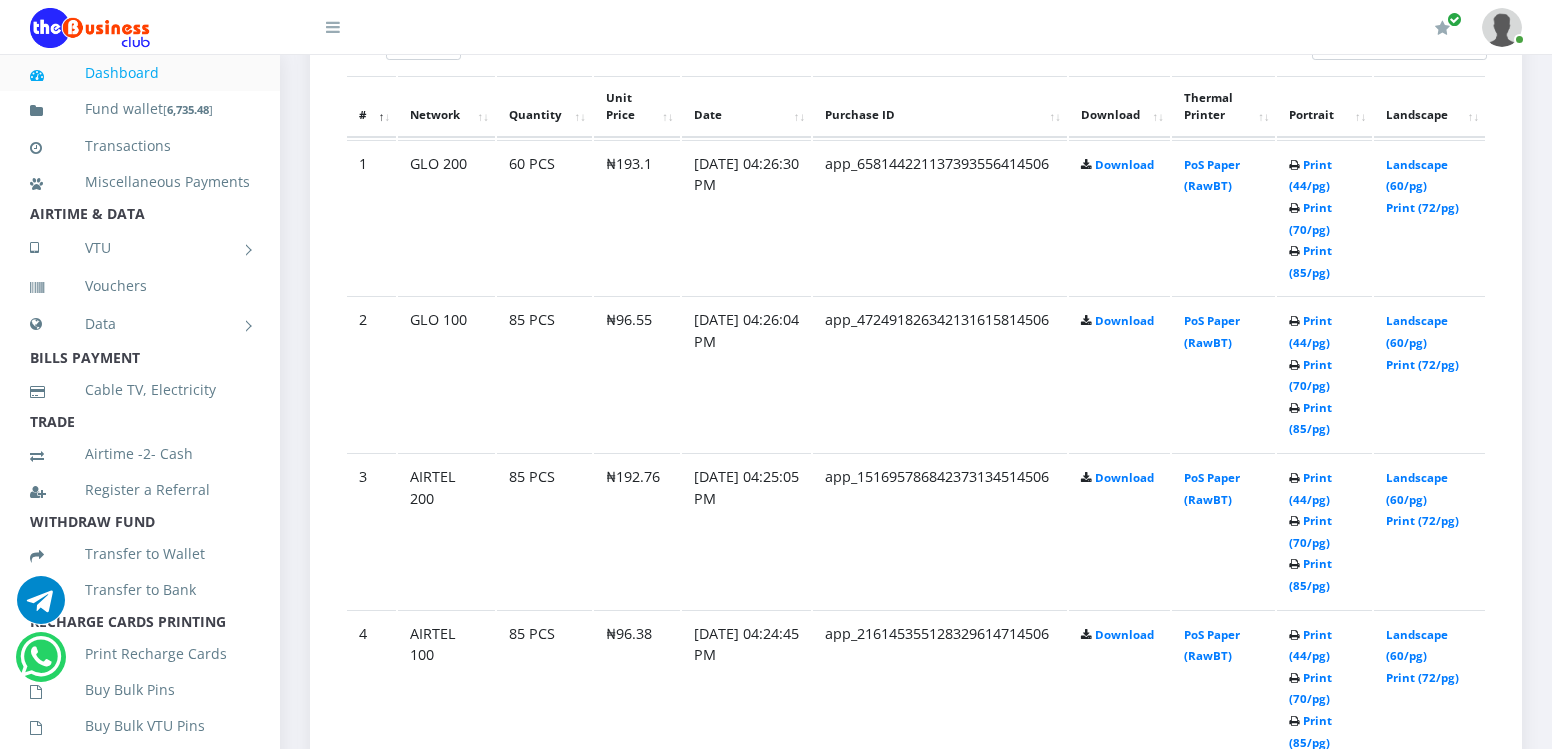 scroll, scrollTop: 1200, scrollLeft: 0, axis: vertical 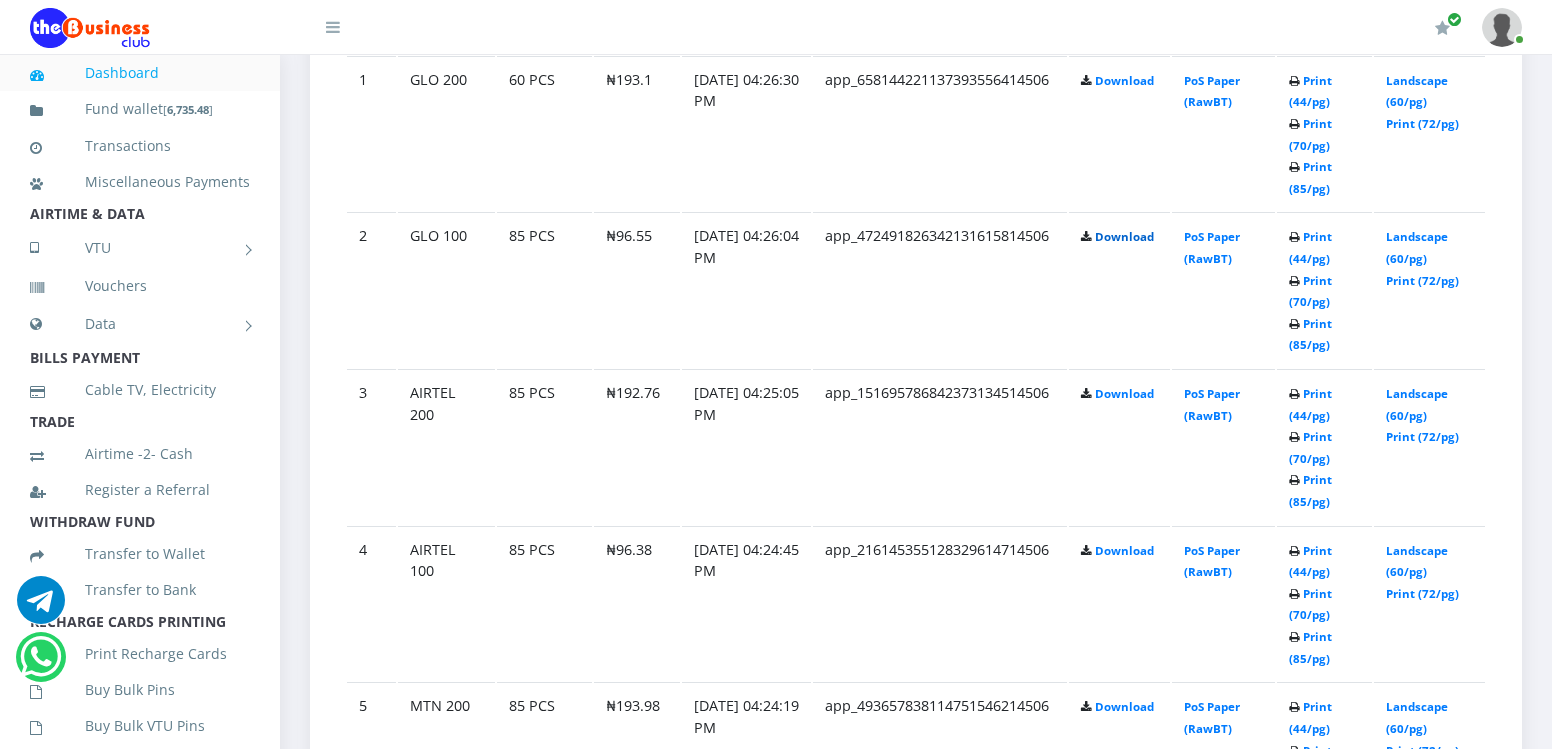 click on "Download" at bounding box center (1124, 236) 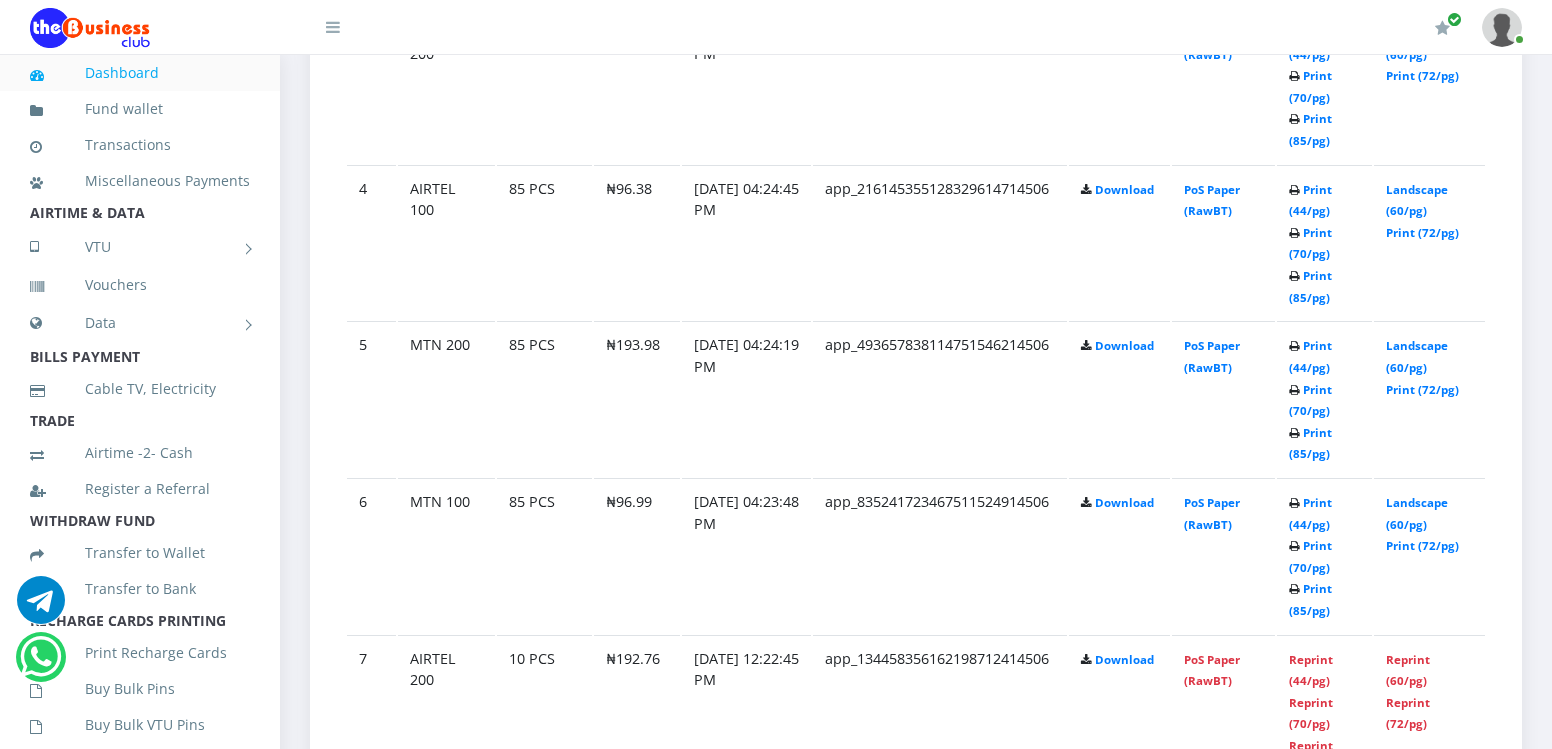 scroll, scrollTop: 1600, scrollLeft: 0, axis: vertical 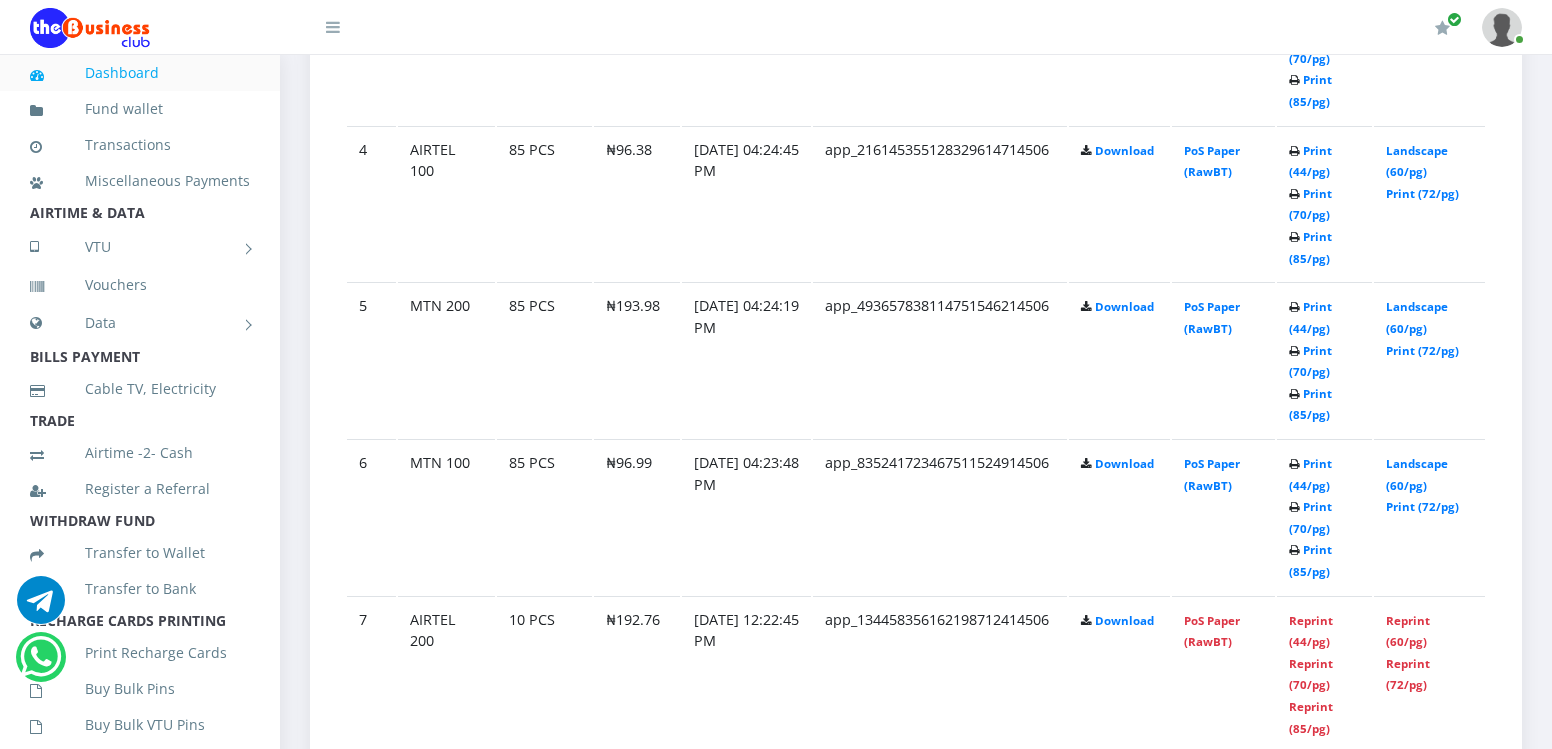 drag, startPoint x: 1083, startPoint y: 295, endPoint x: 1110, endPoint y: 378, distance: 87.28116 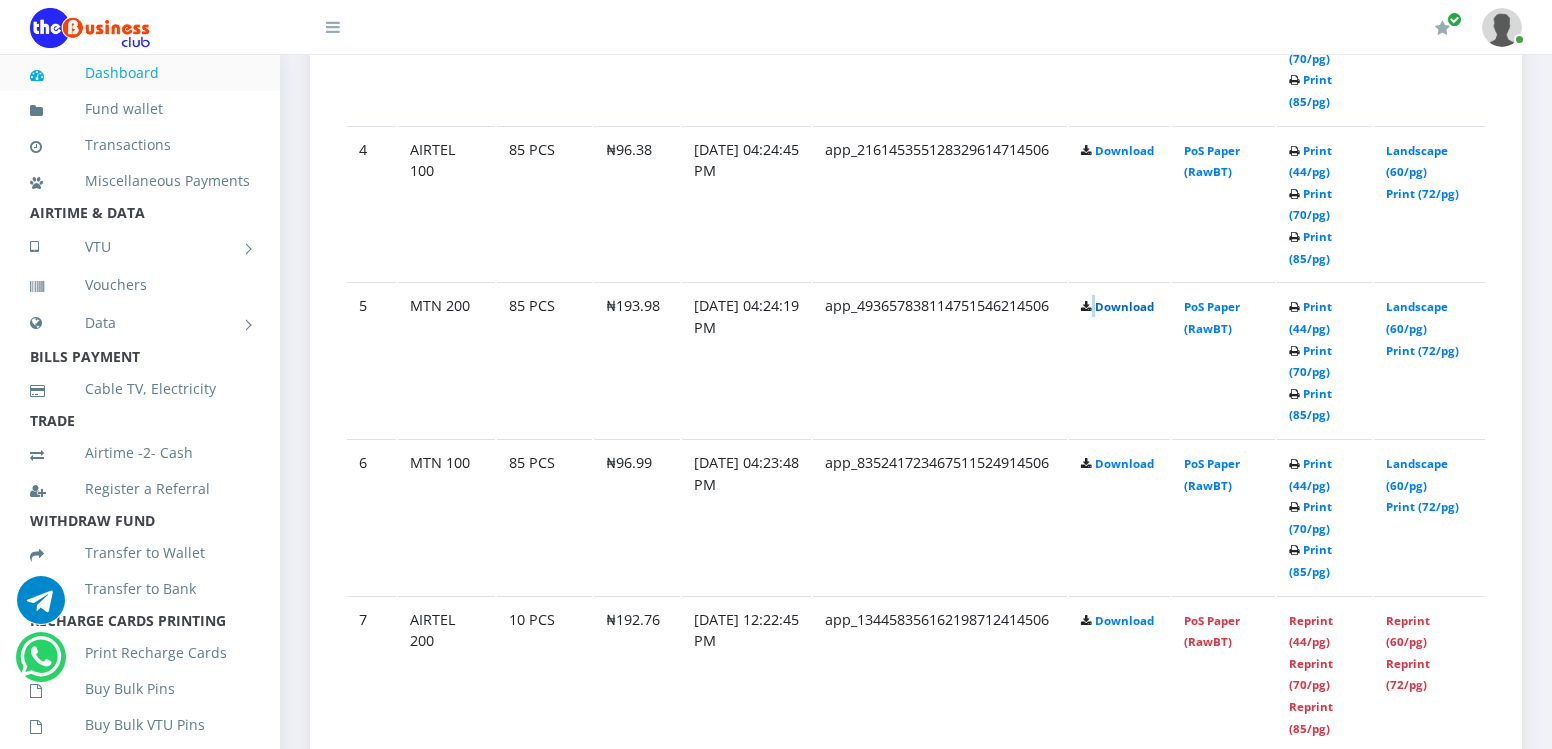 click on "Download" at bounding box center (1124, 306) 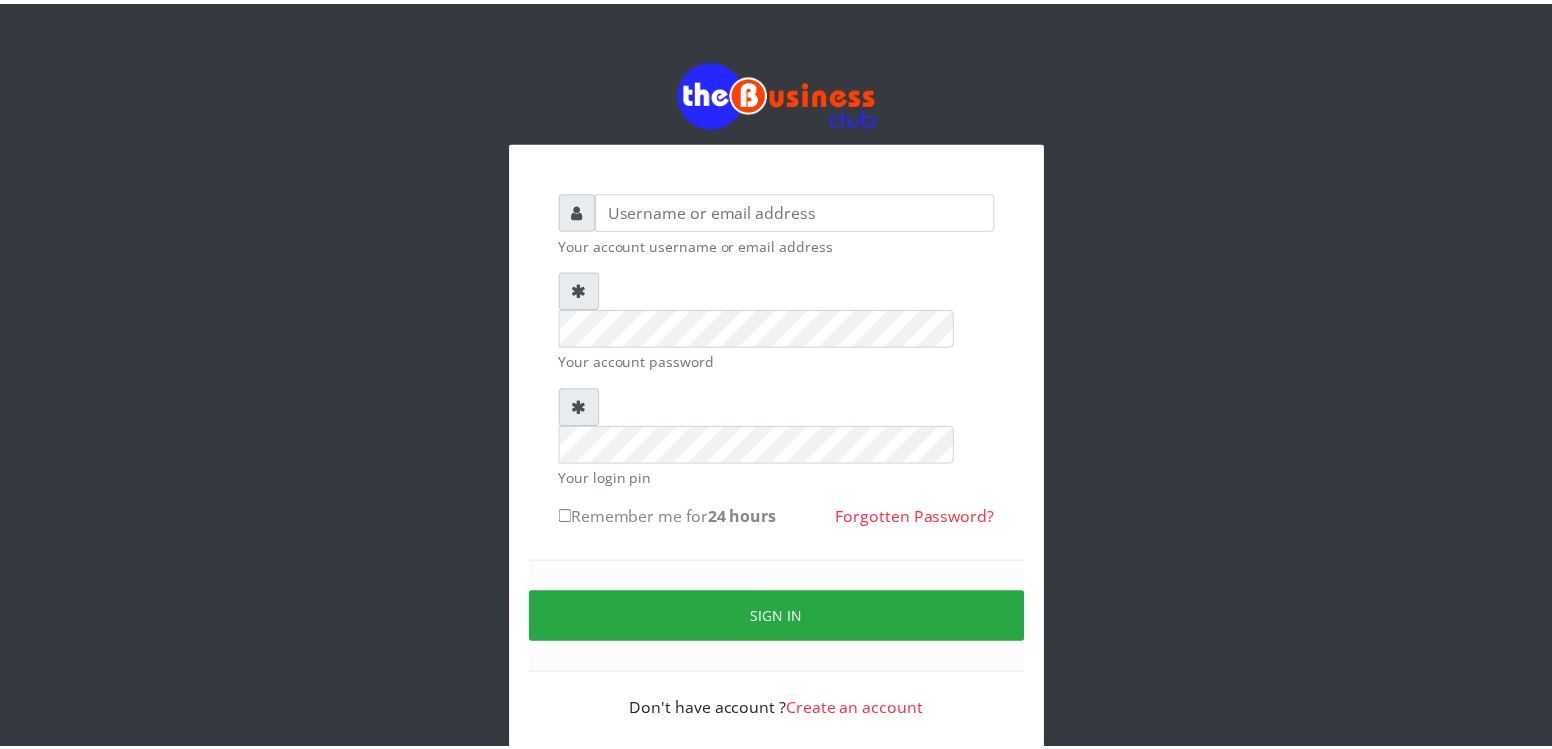 scroll, scrollTop: 0, scrollLeft: 0, axis: both 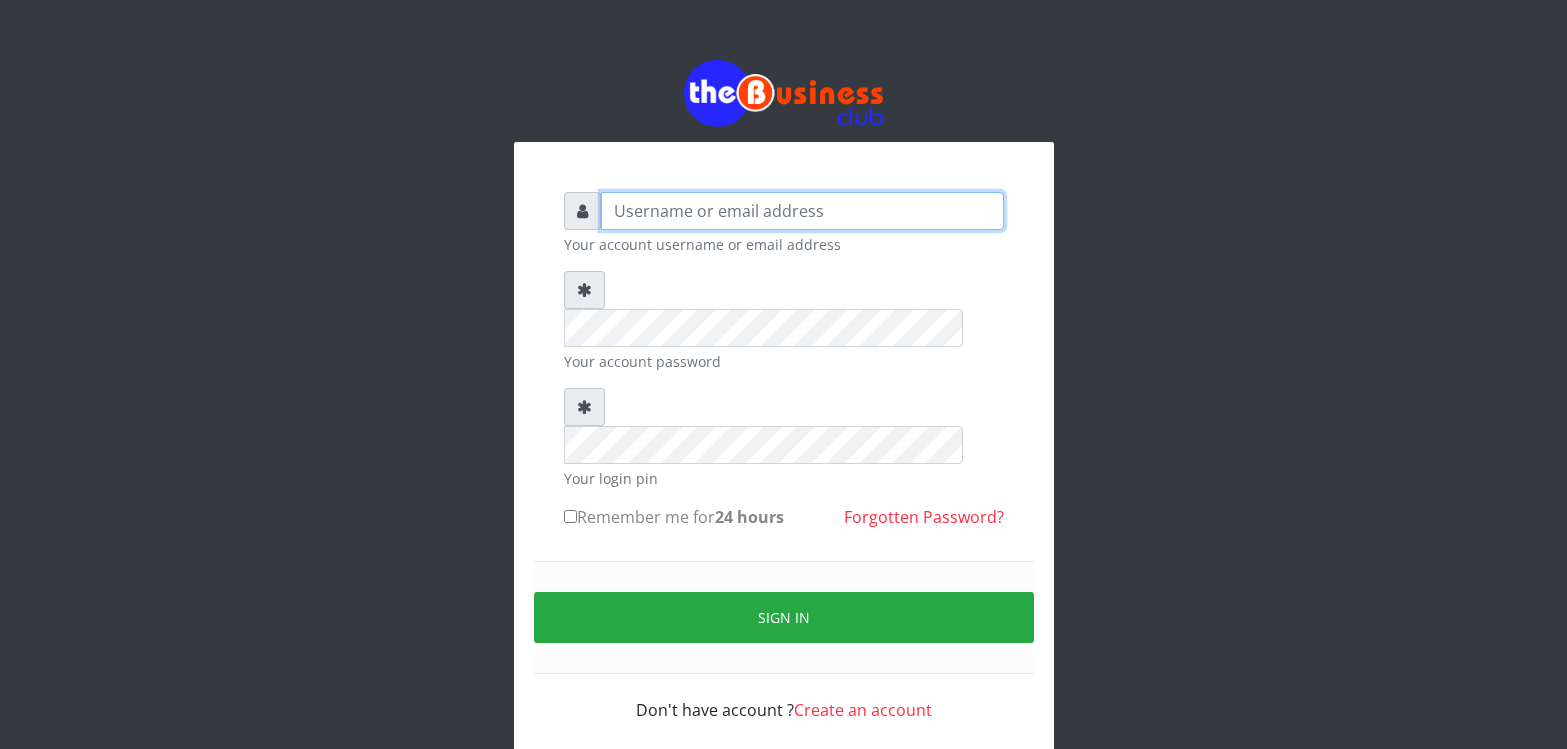 type on "achieversbusineshub@gmail.com" 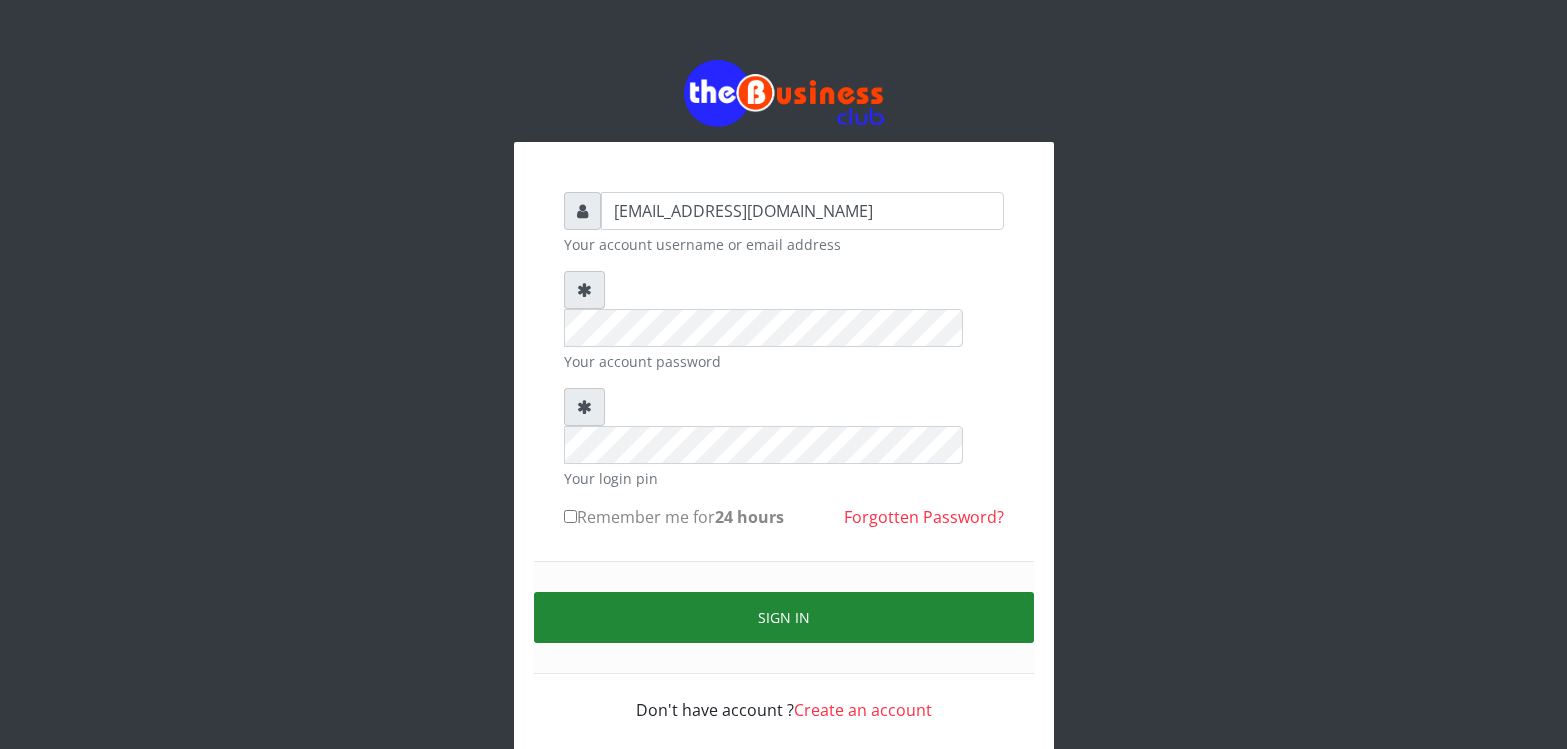 click on "Sign in" at bounding box center [784, 617] 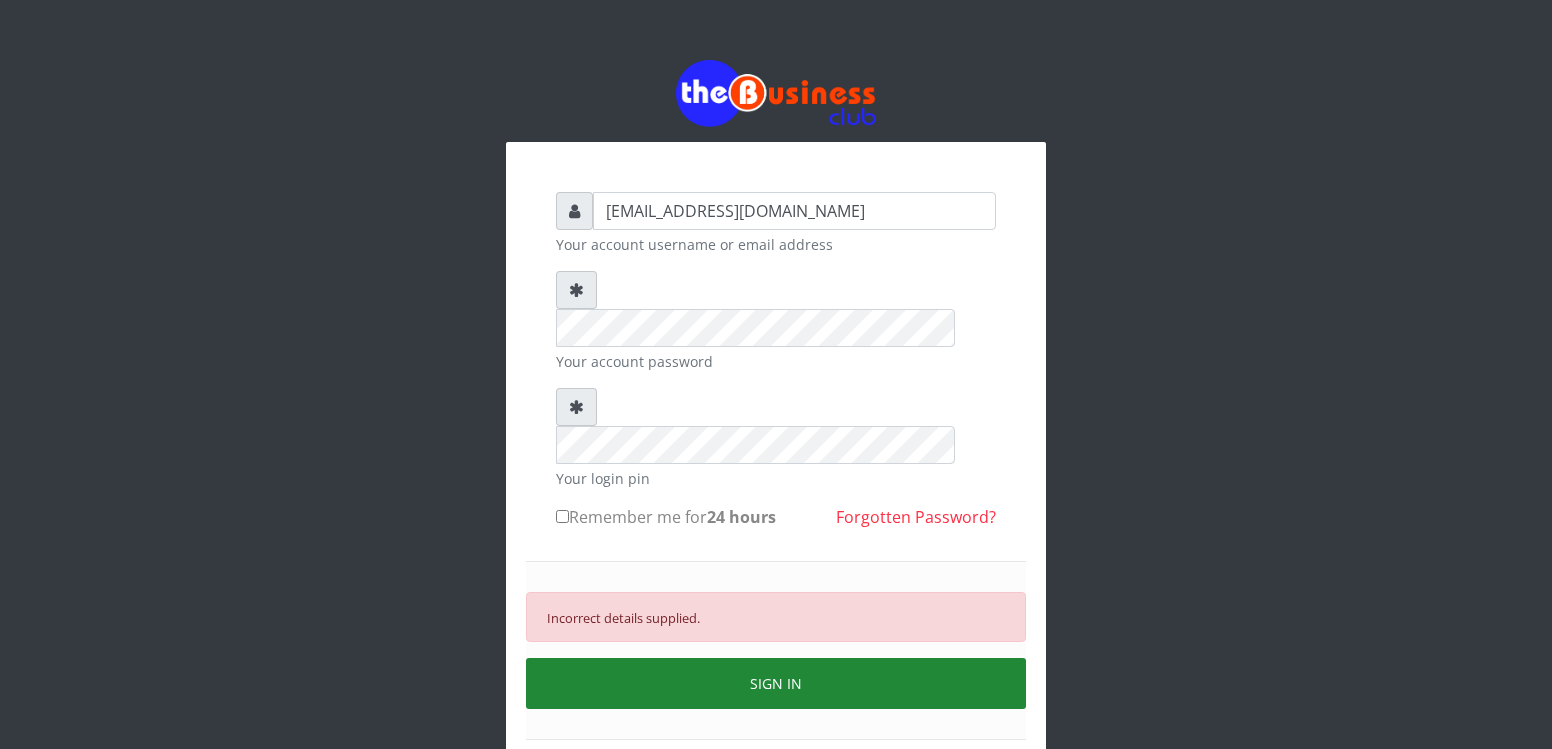 click on "SIGN IN" at bounding box center [776, 683] 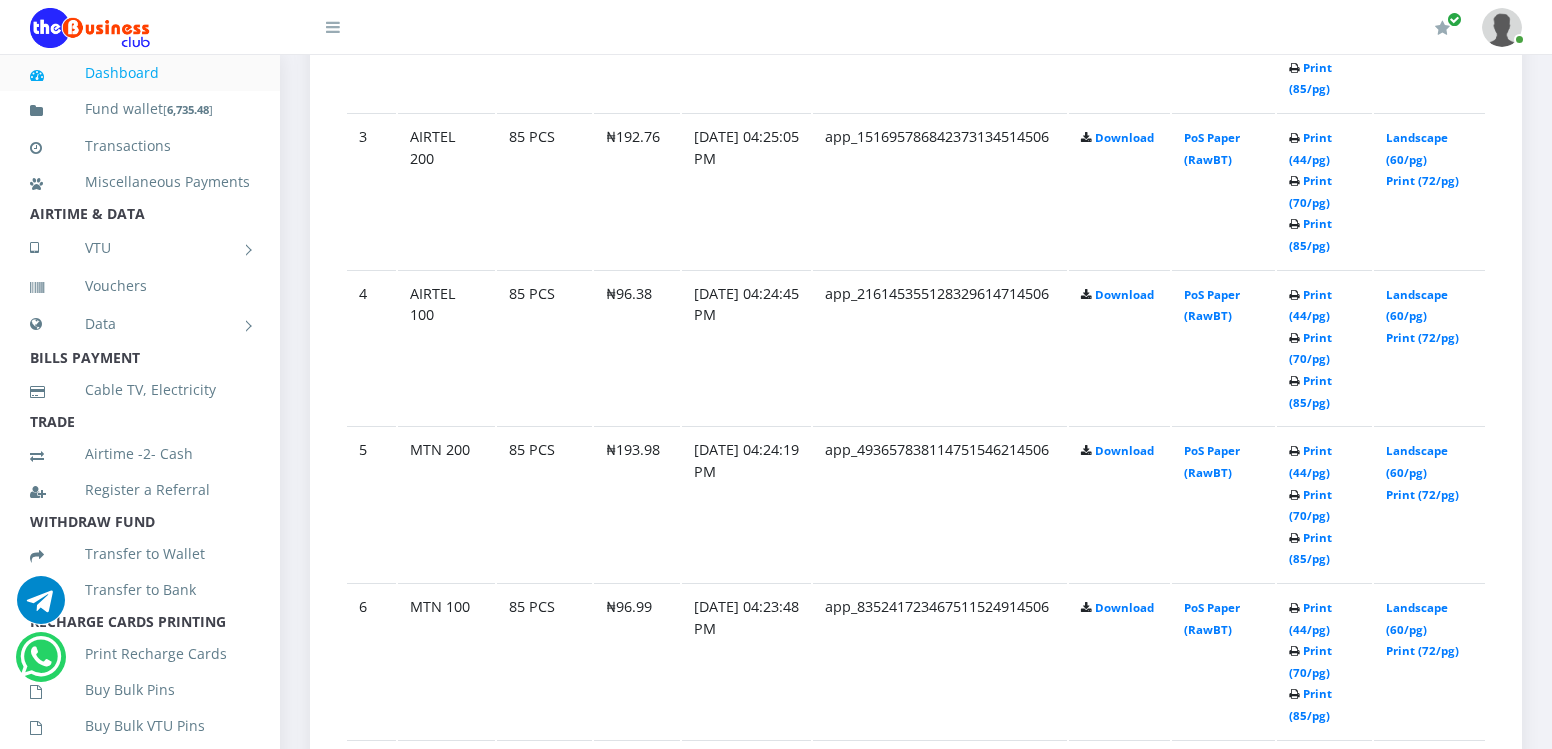 scroll, scrollTop: 1500, scrollLeft: 0, axis: vertical 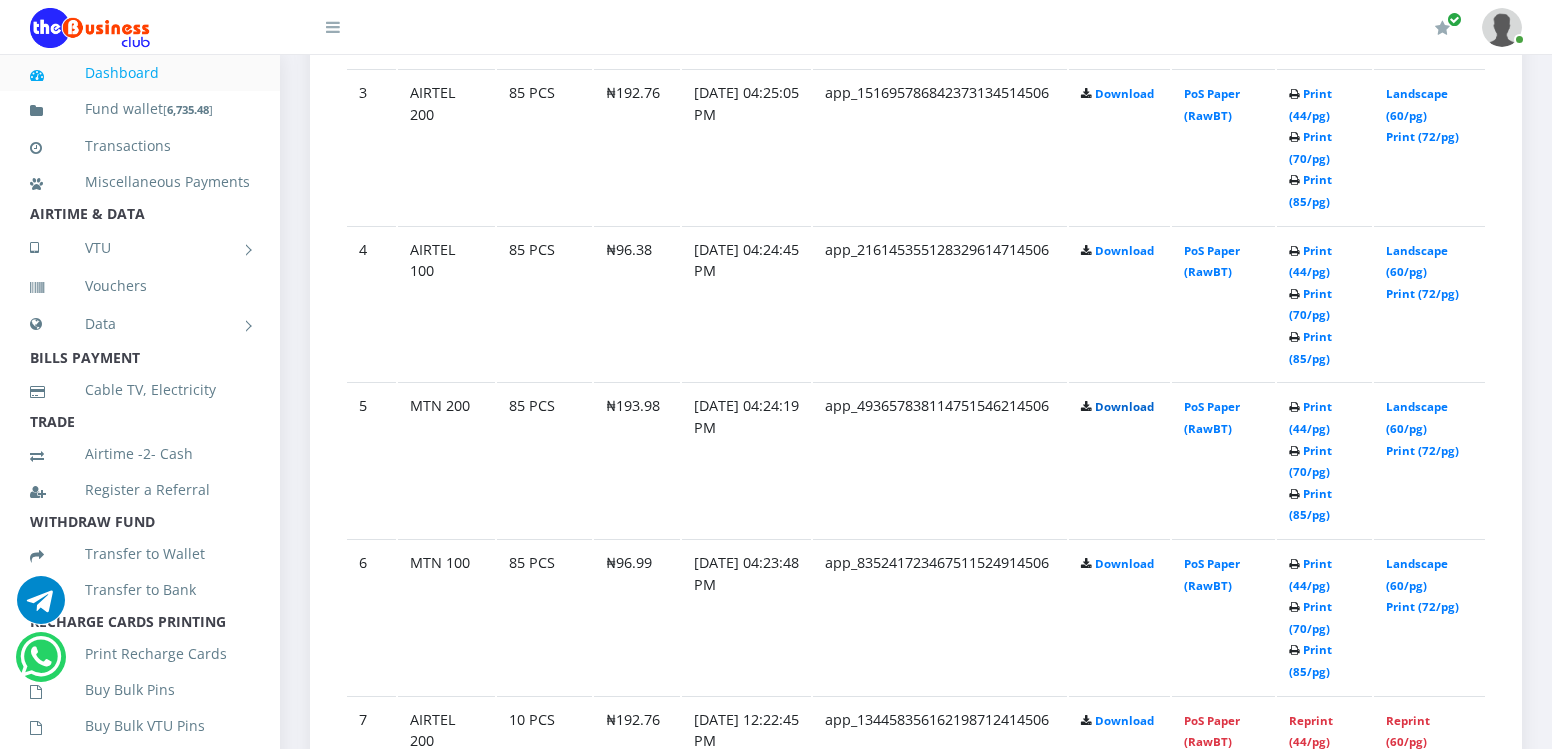click on "Download" at bounding box center (1124, 406) 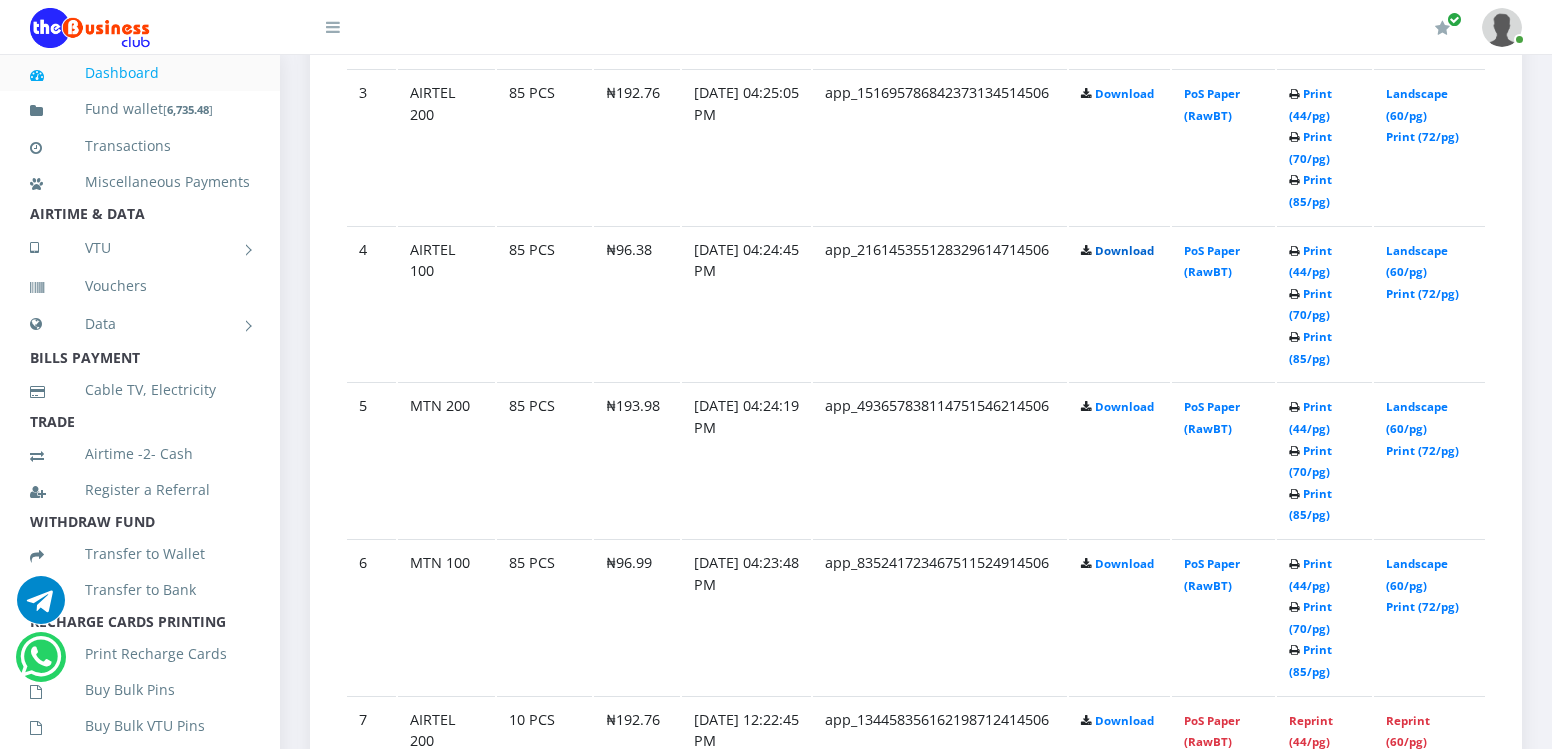 click on "Download" at bounding box center [1124, 250] 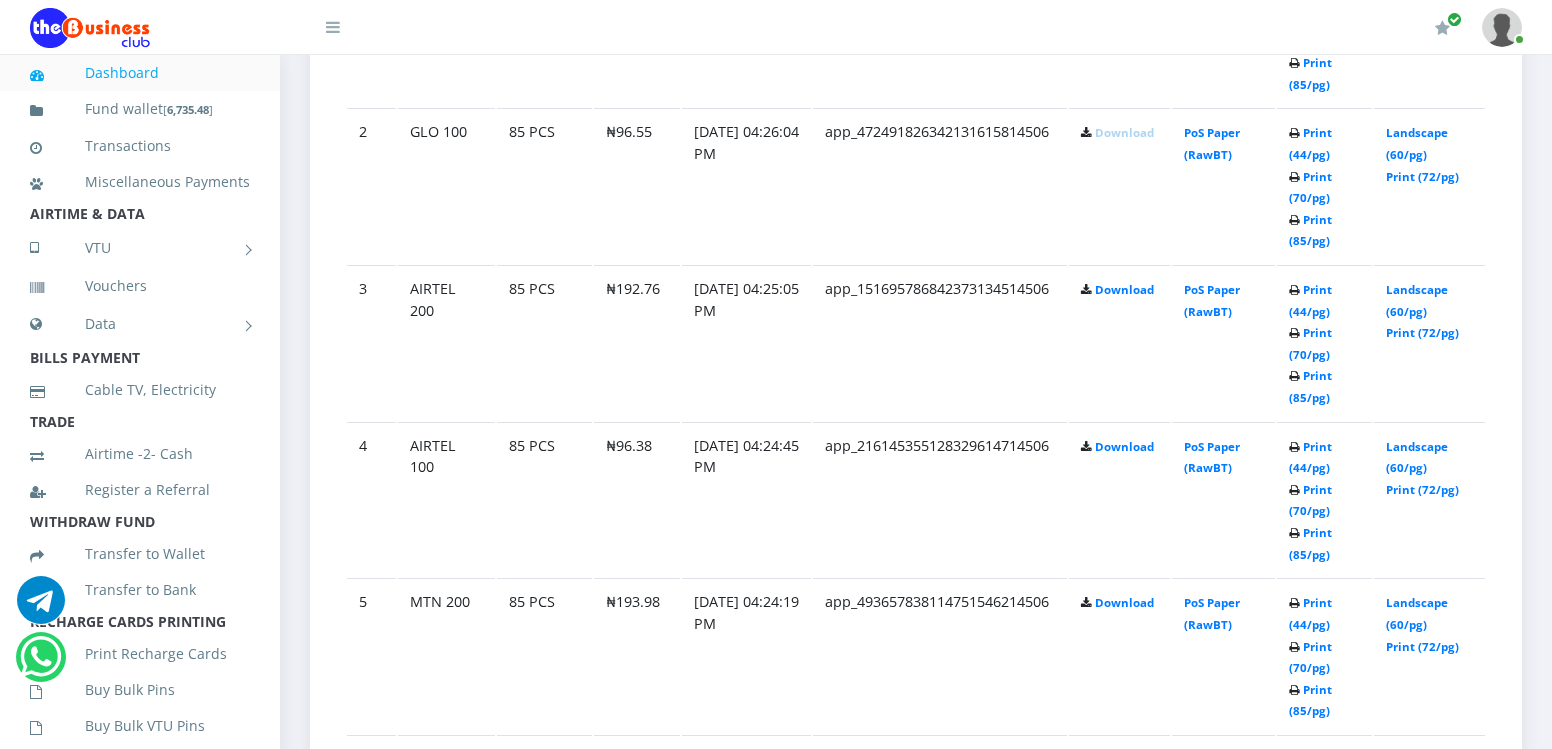 scroll, scrollTop: 1300, scrollLeft: 0, axis: vertical 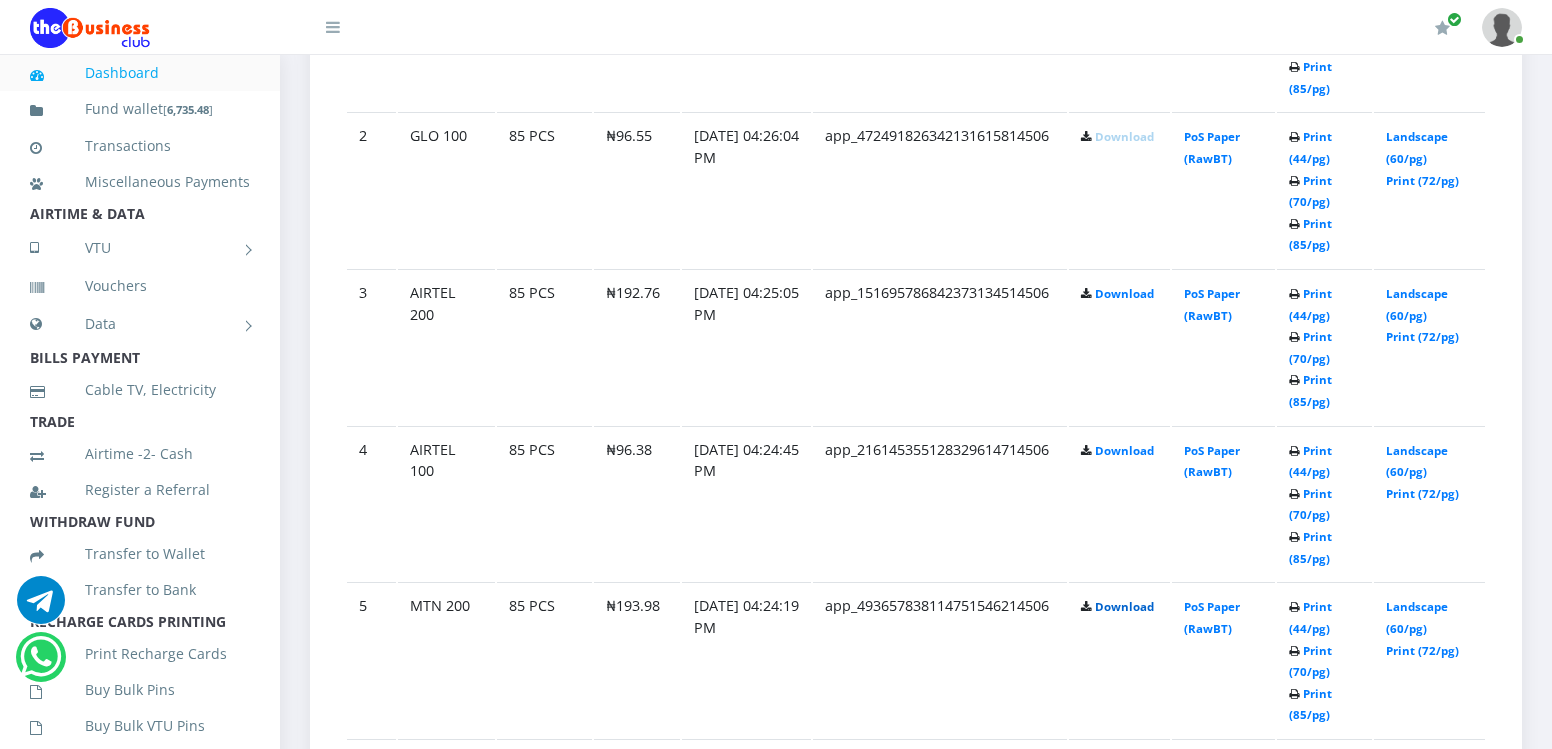 click on "Download" at bounding box center [1124, 606] 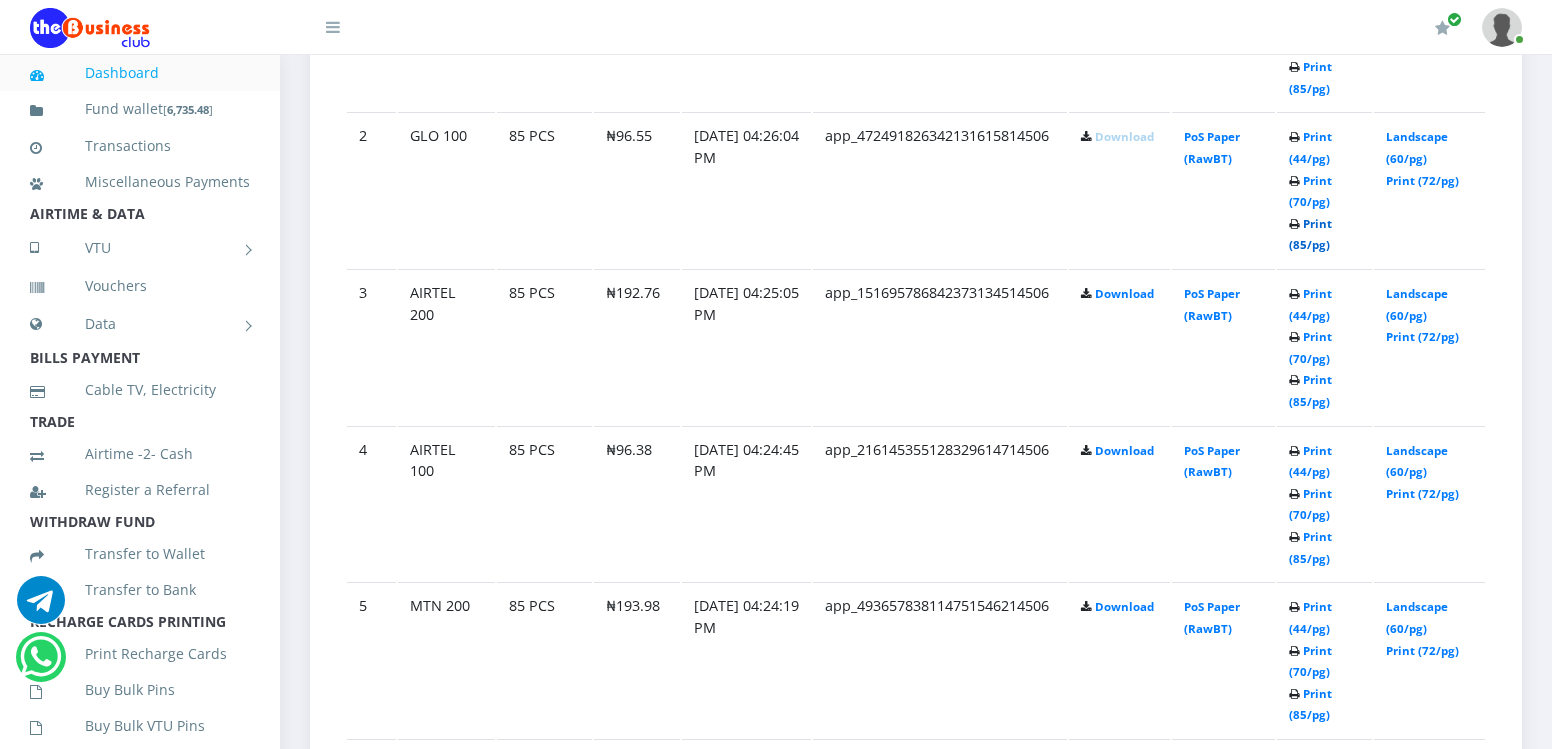 click on "Print (85/pg)" at bounding box center [1310, 234] 